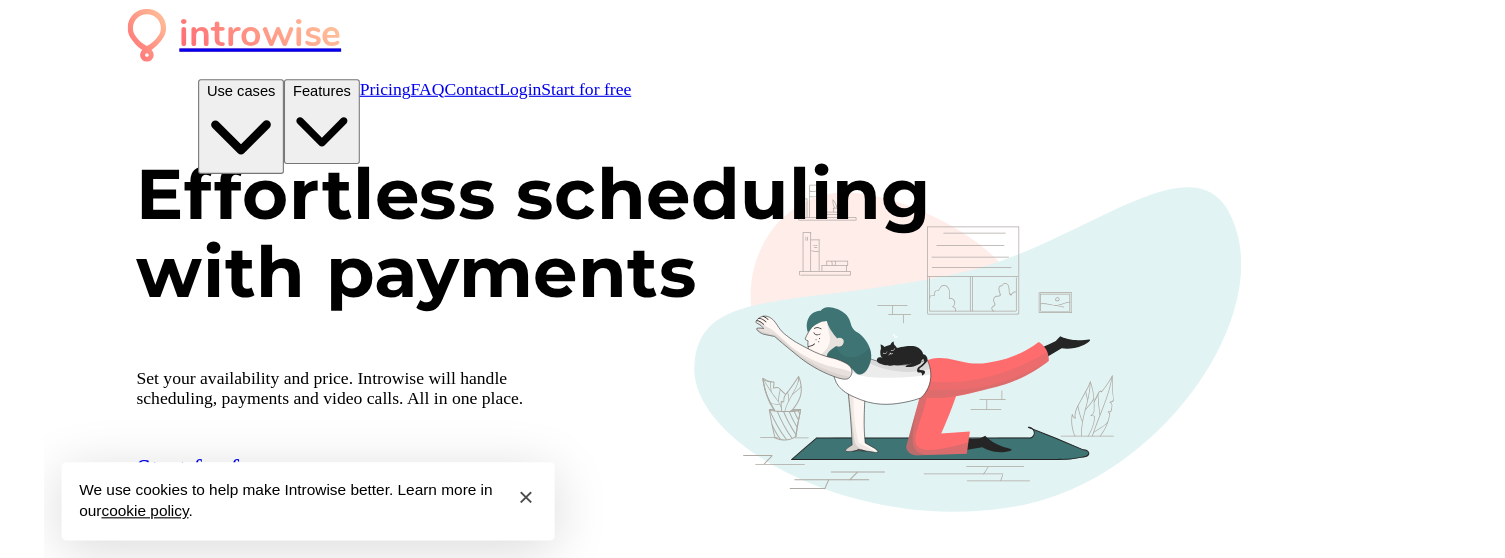 scroll, scrollTop: 0, scrollLeft: 0, axis: both 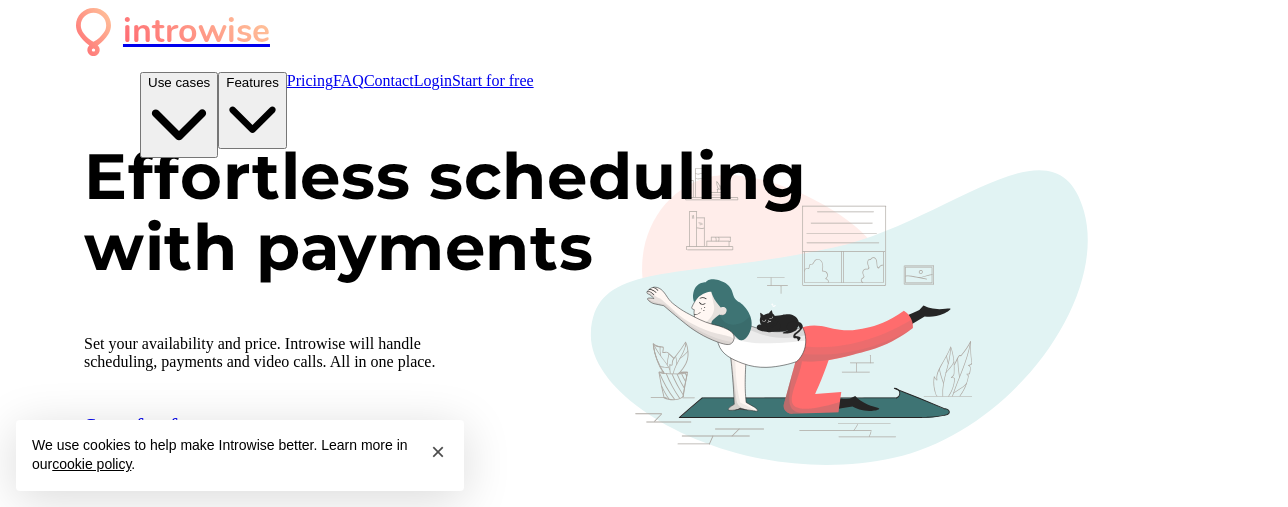 click on "Login" at bounding box center [433, 80] 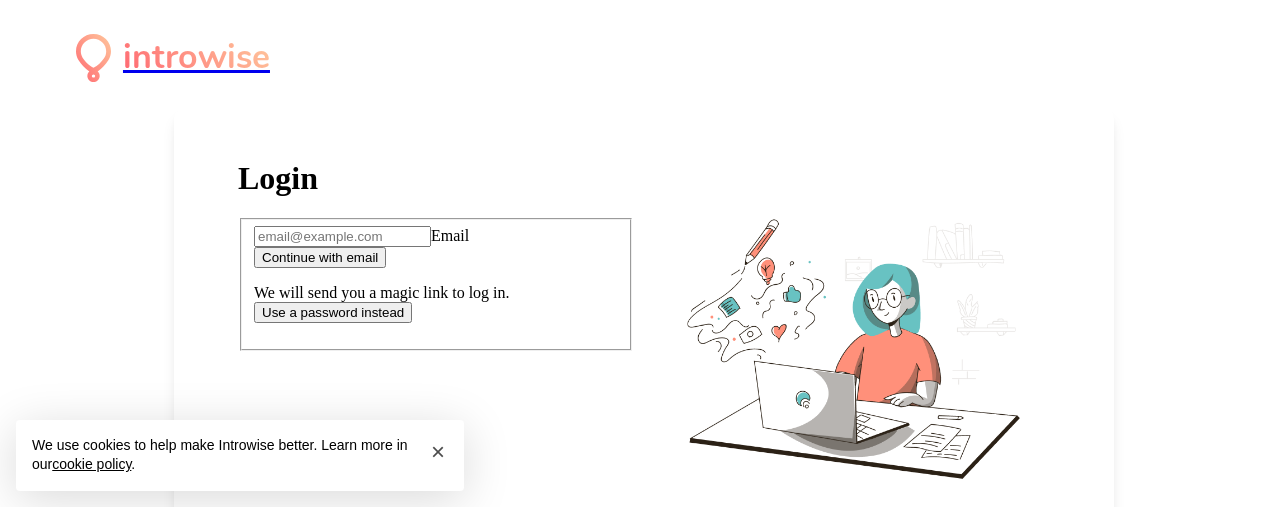 click on "Email" at bounding box center [342, 236] 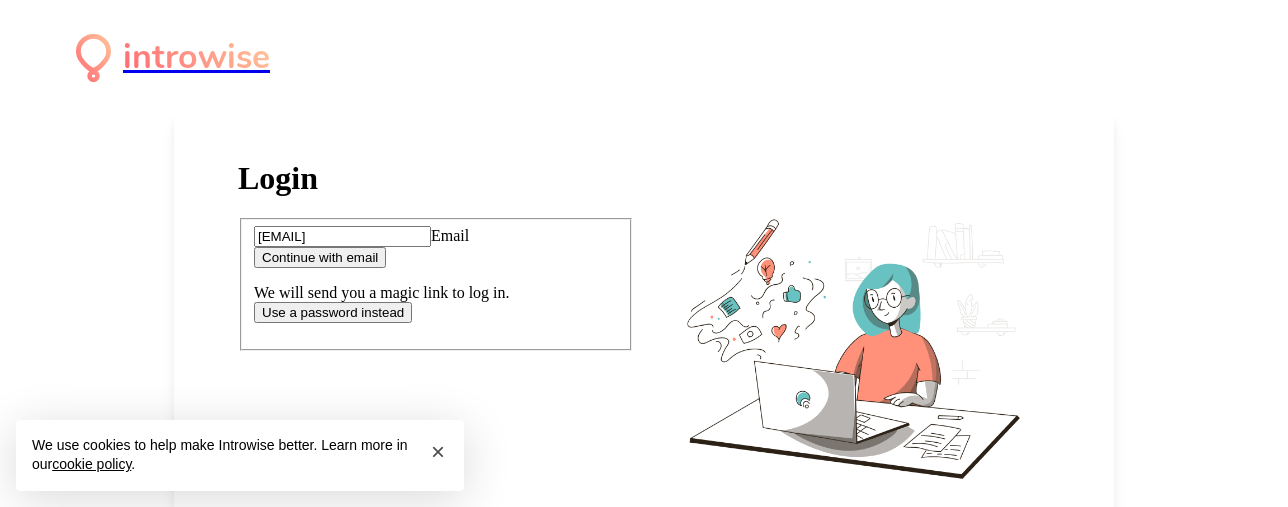 type on "[EMAIL]" 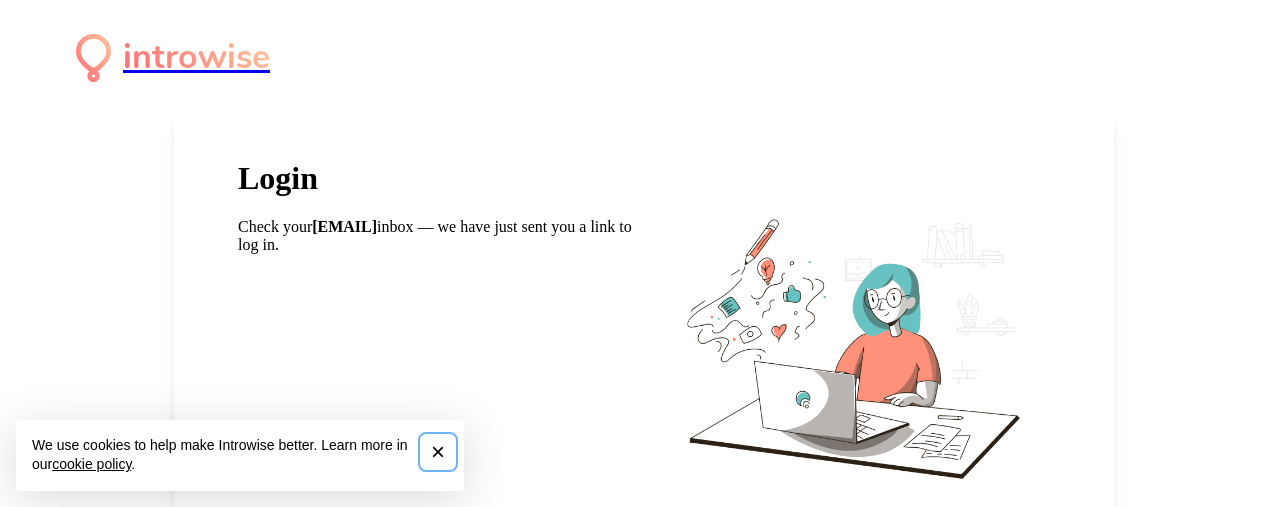 click on "×" at bounding box center [438, 451] 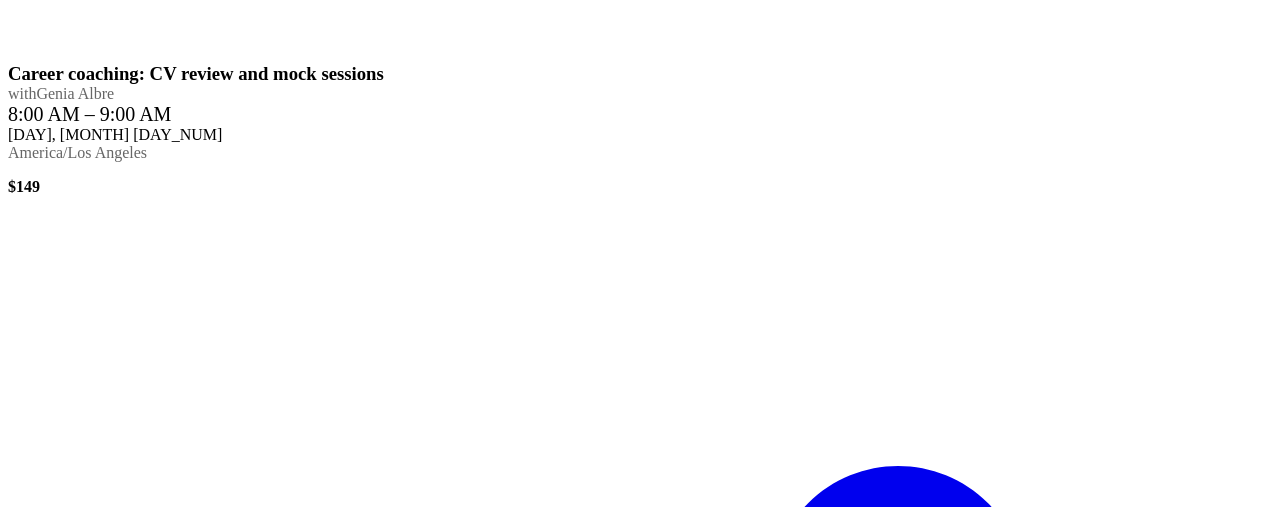 scroll, scrollTop: 386, scrollLeft: 0, axis: vertical 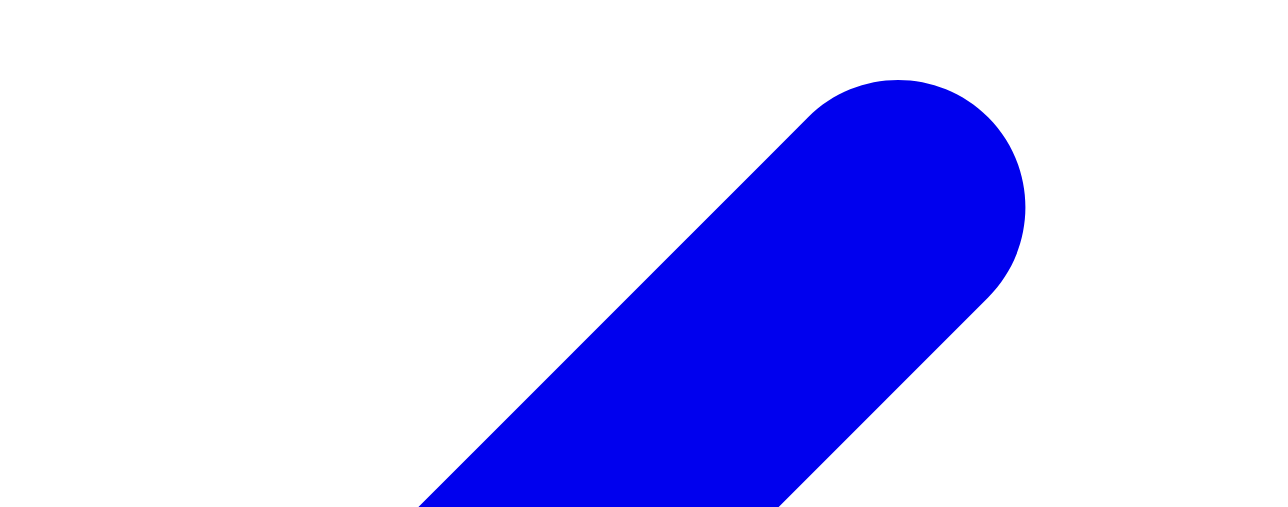 click on "introwise.com/s/WC8Ux7RmSaW15BV7GuJU" at bounding box center (181, 2062) 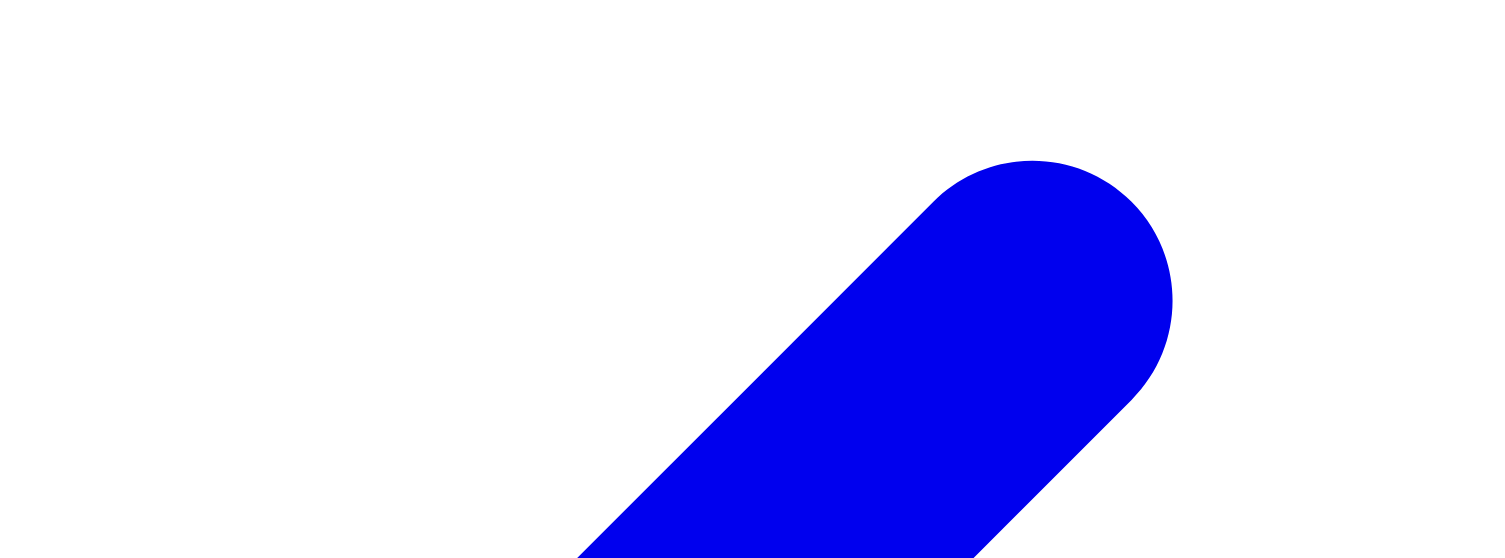 scroll, scrollTop: 313, scrollLeft: 0, axis: vertical 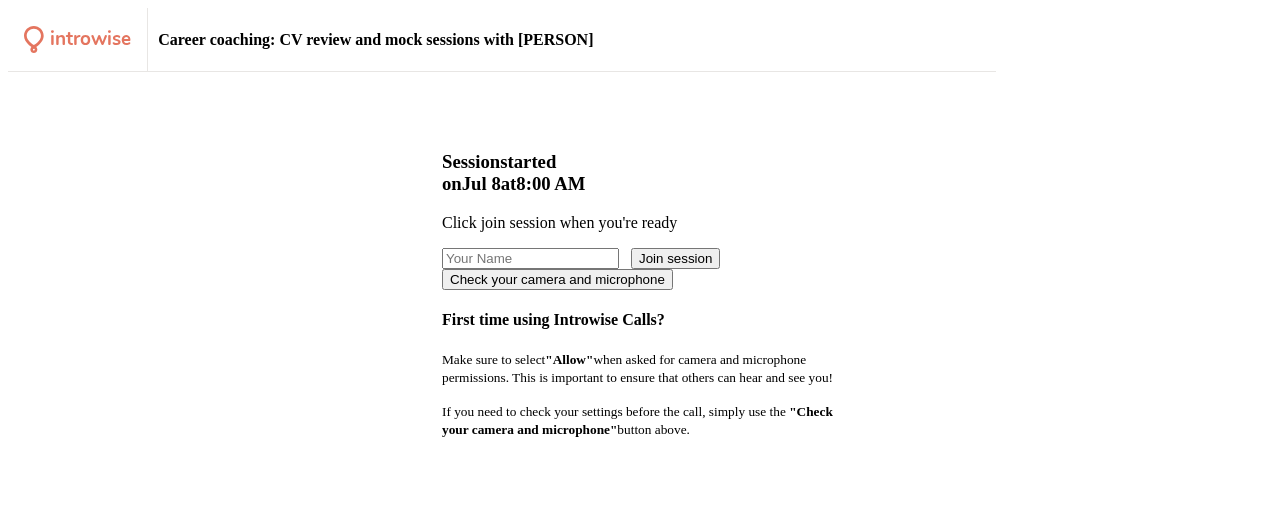 click at bounding box center [530, 258] 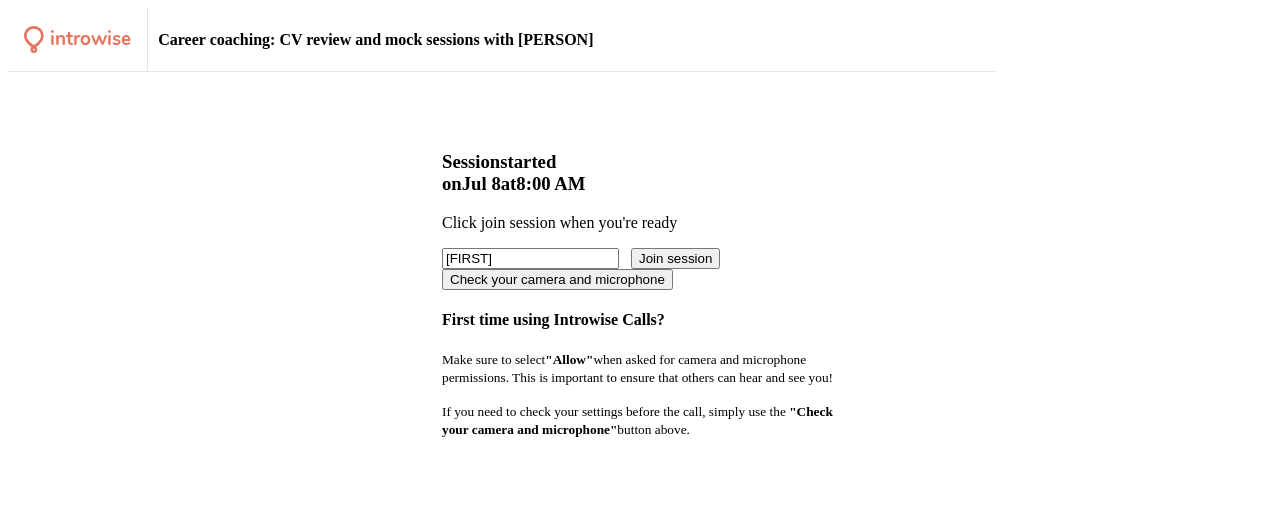 type on "Antonina" 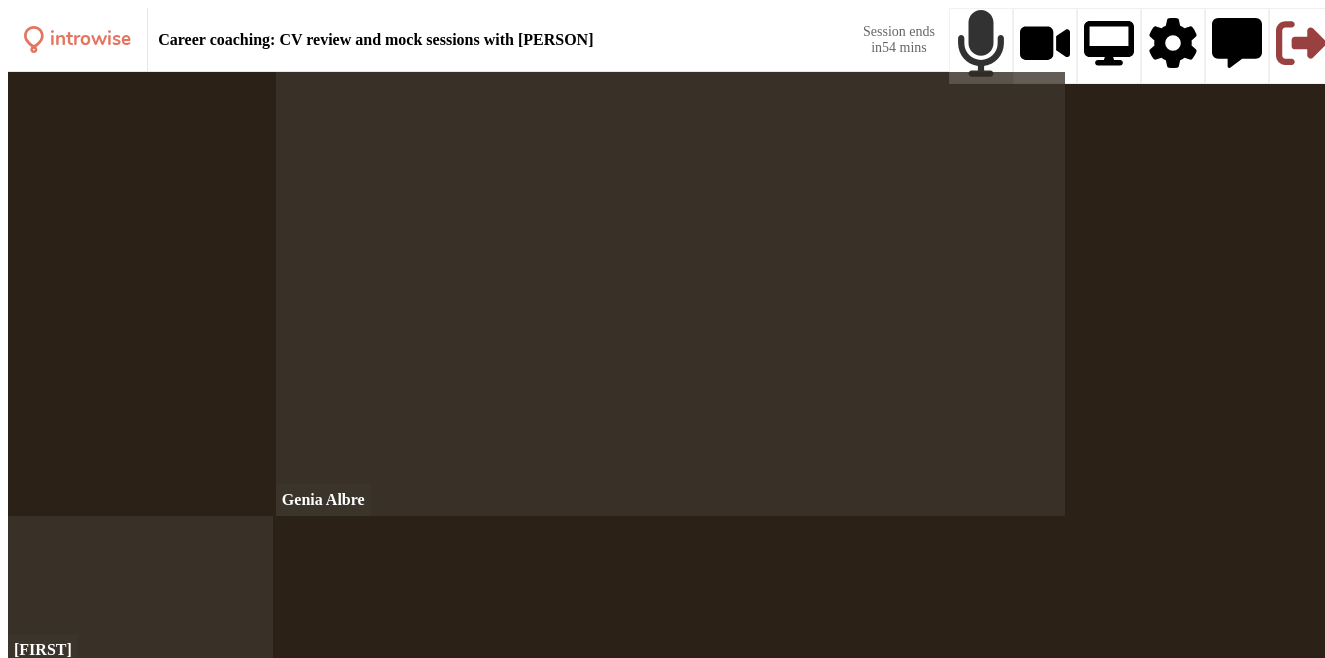 click at bounding box center (981, 43) 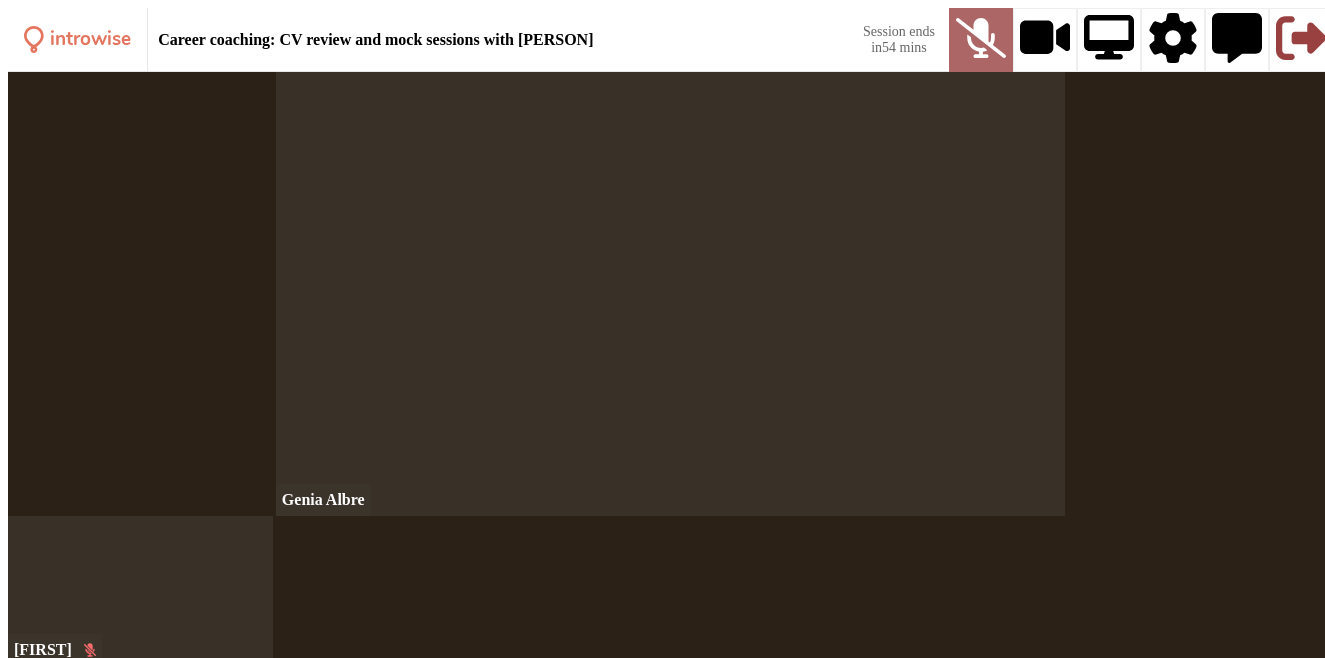 click at bounding box center [981, 37] 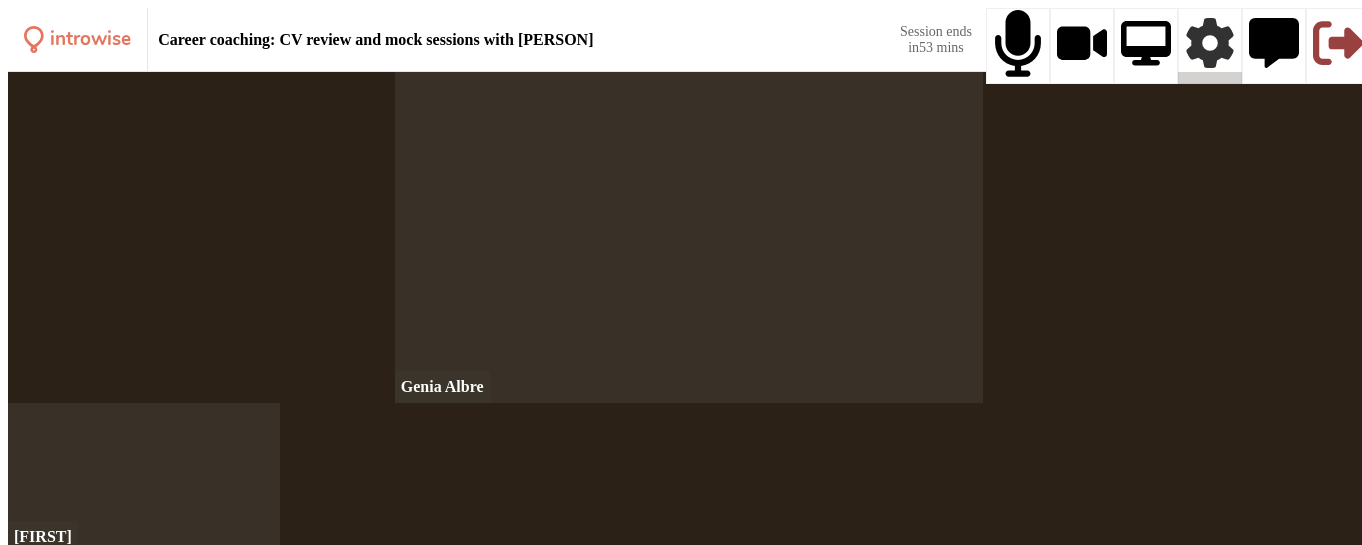 click at bounding box center [1210, 43] 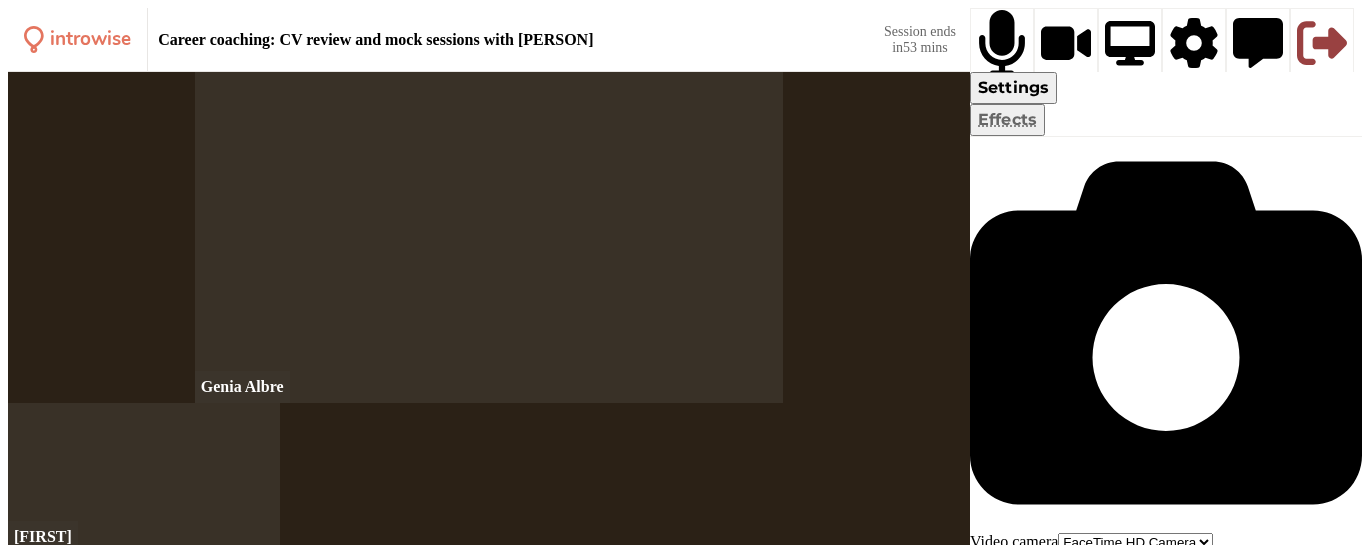 click on "FaceTime HD Camera" at bounding box center [1135, 542] 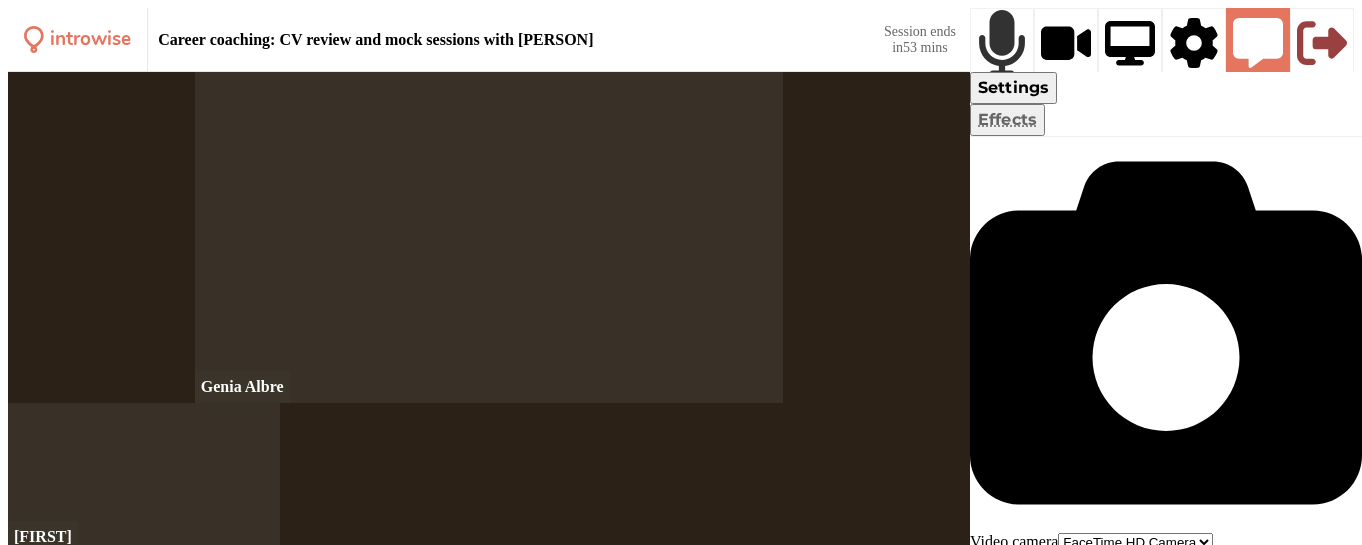 click at bounding box center (1002, 43) 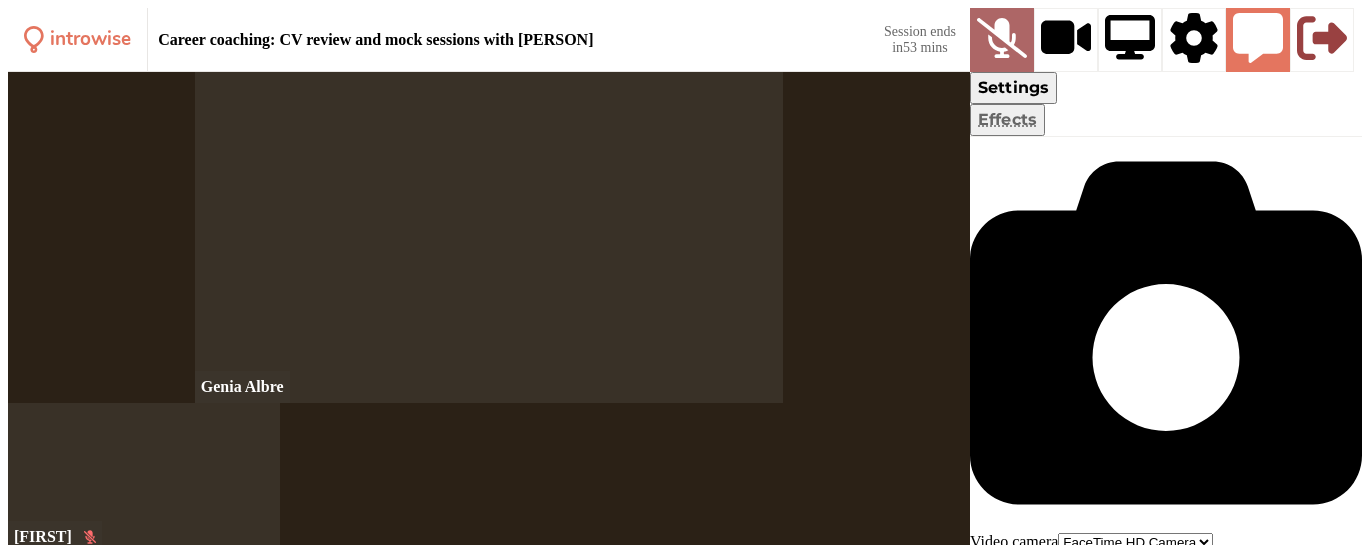 click at bounding box center [1002, 37] 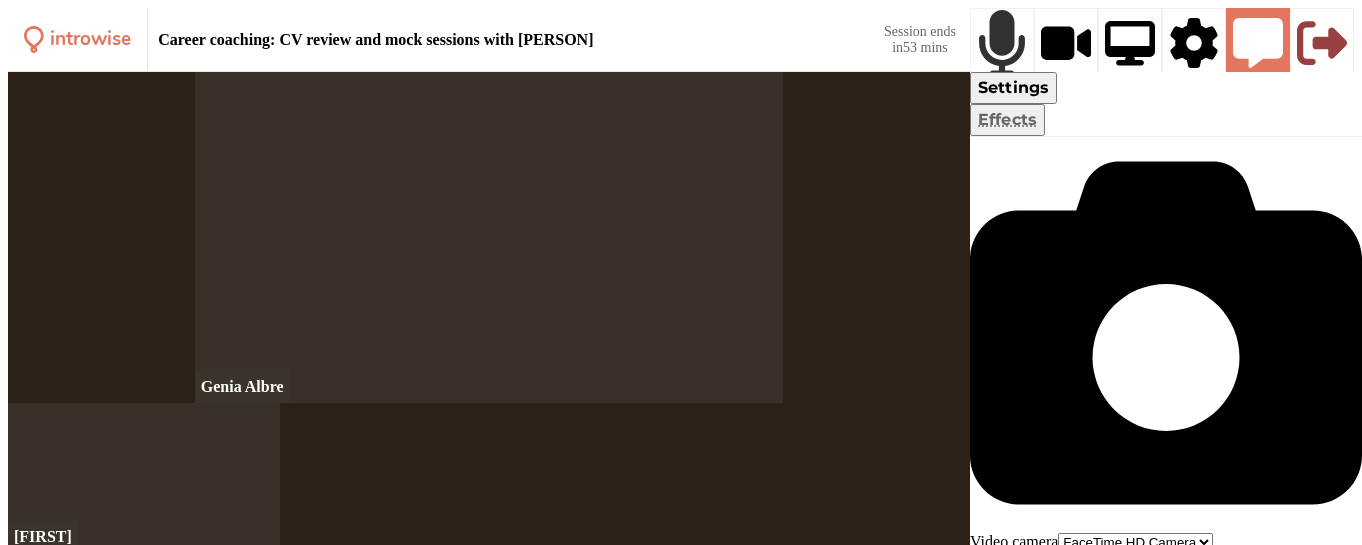 click at bounding box center [1002, 43] 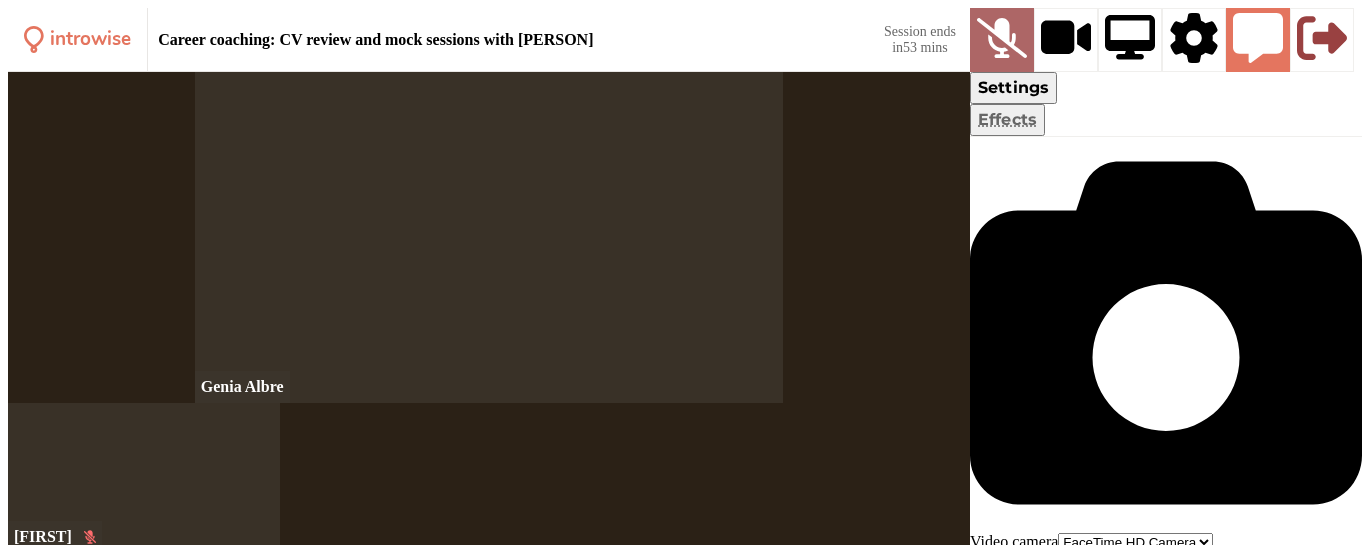 click at bounding box center (1002, 38) 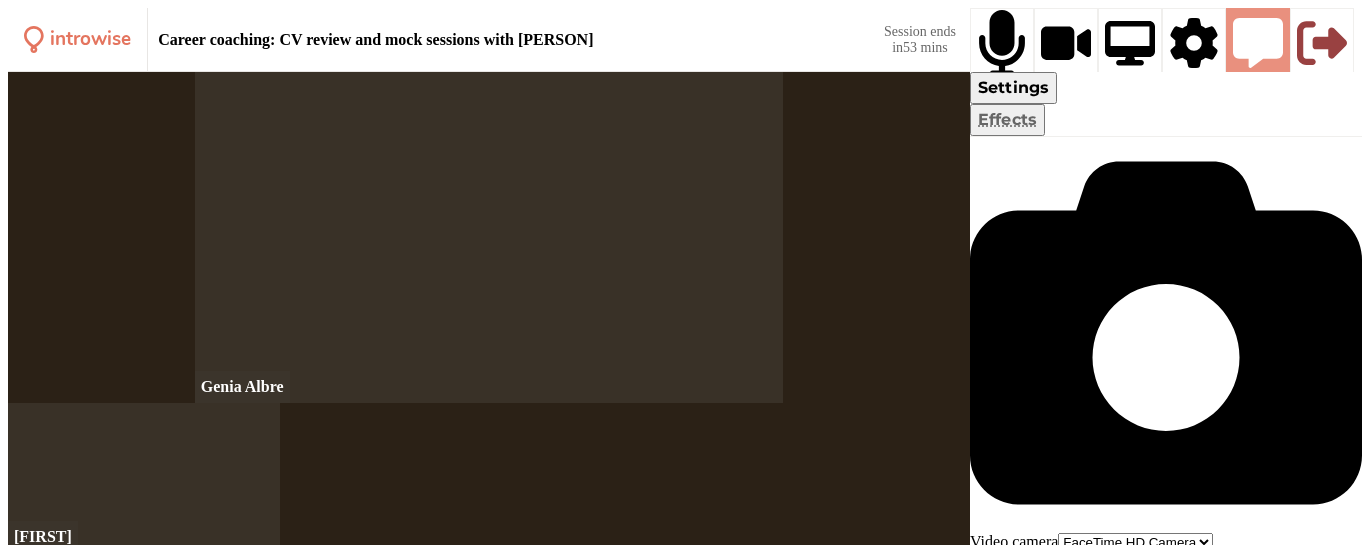click at bounding box center (1258, 46) 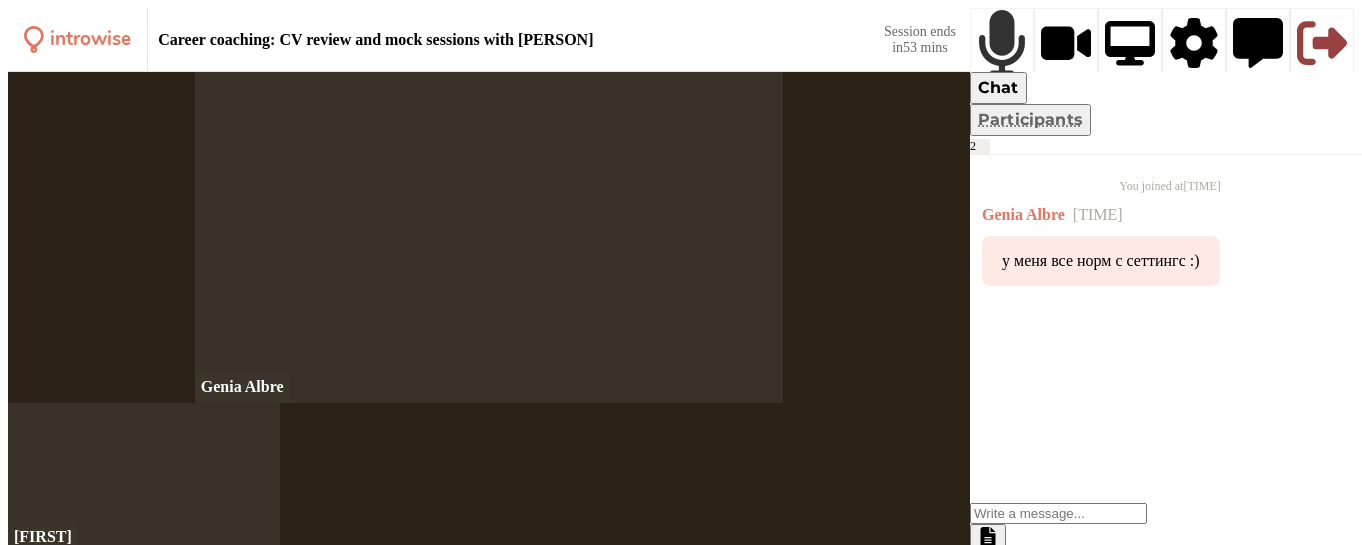 click at bounding box center [1002, 43] 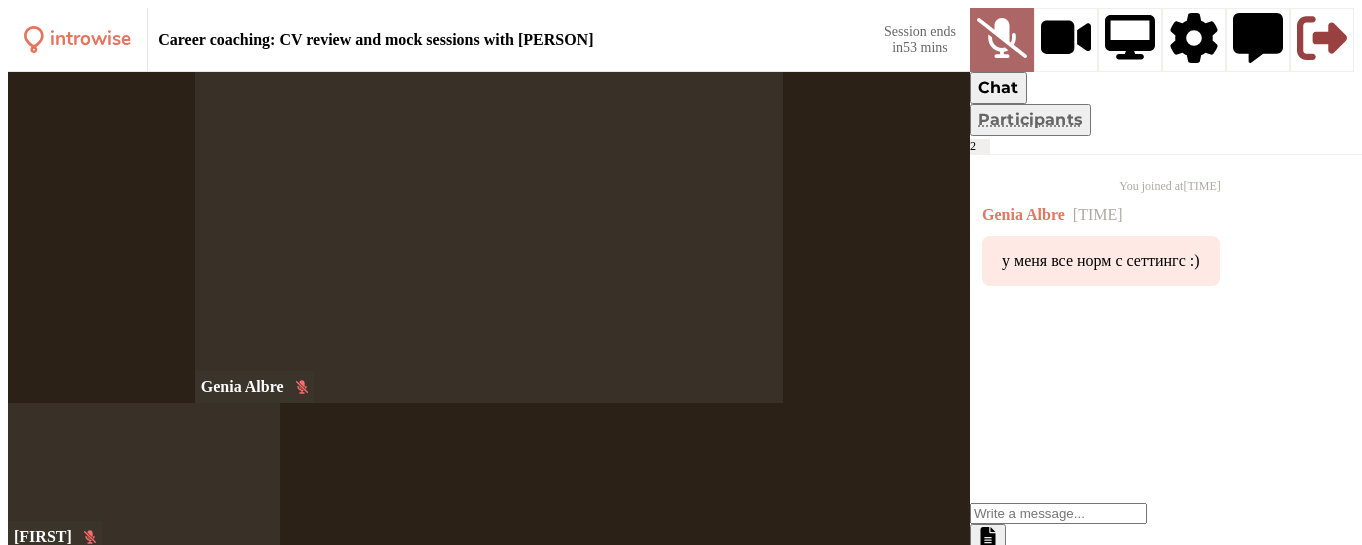 click at bounding box center (1002, 38) 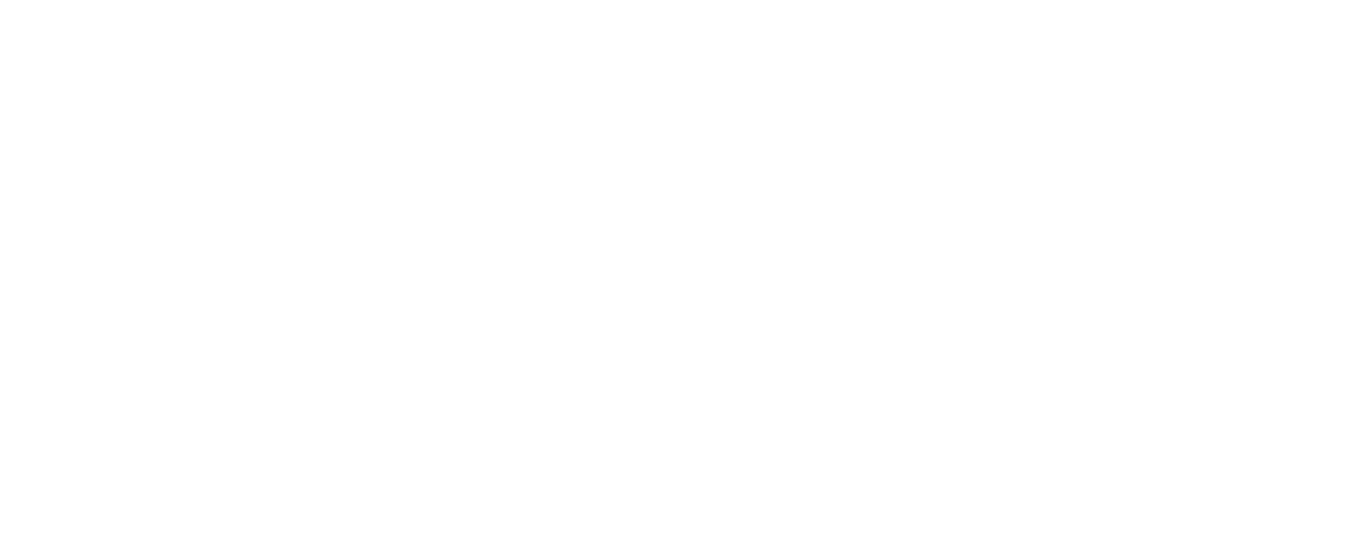 scroll, scrollTop: 0, scrollLeft: 0, axis: both 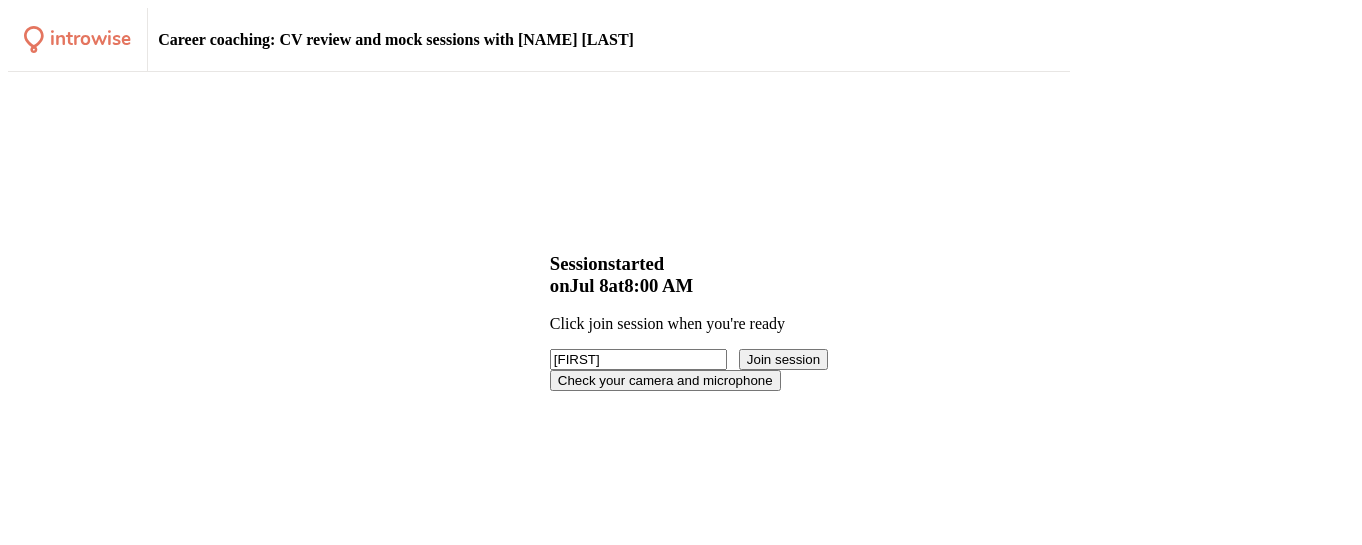 click on "Join session" at bounding box center (783, 359) 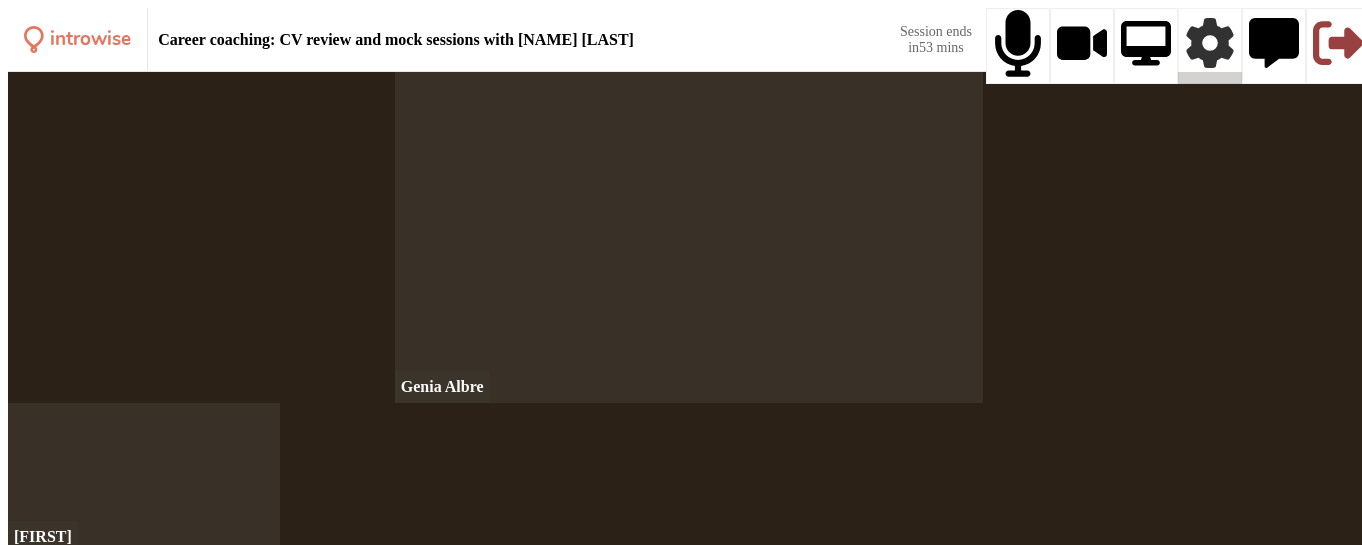click at bounding box center [1210, 46] 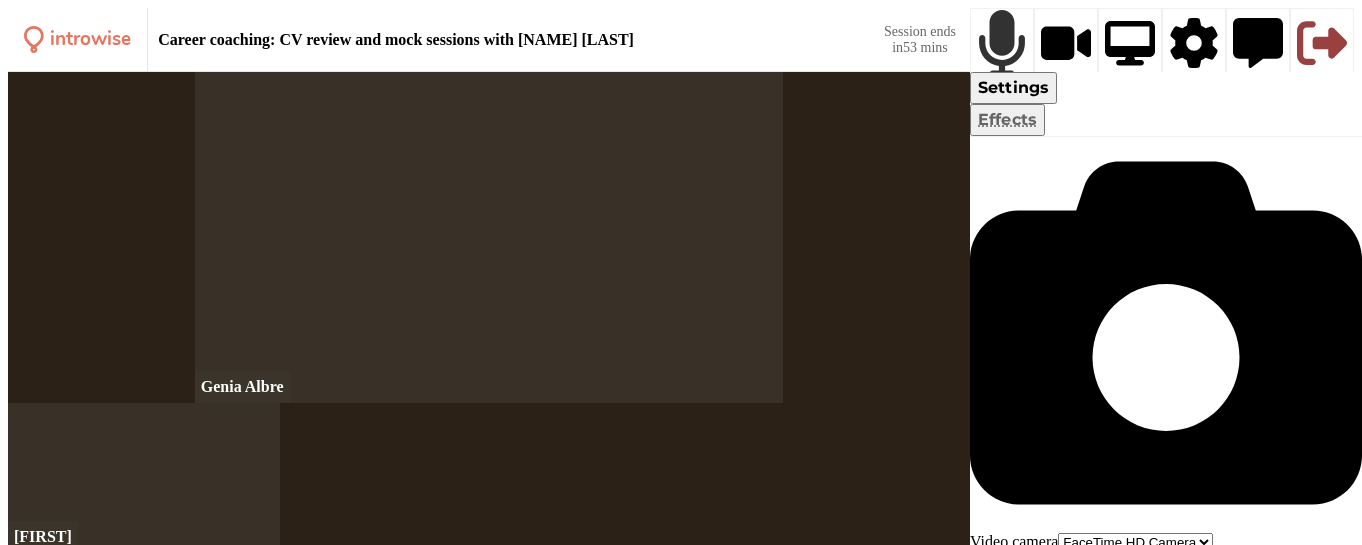 click at bounding box center (1002, 43) 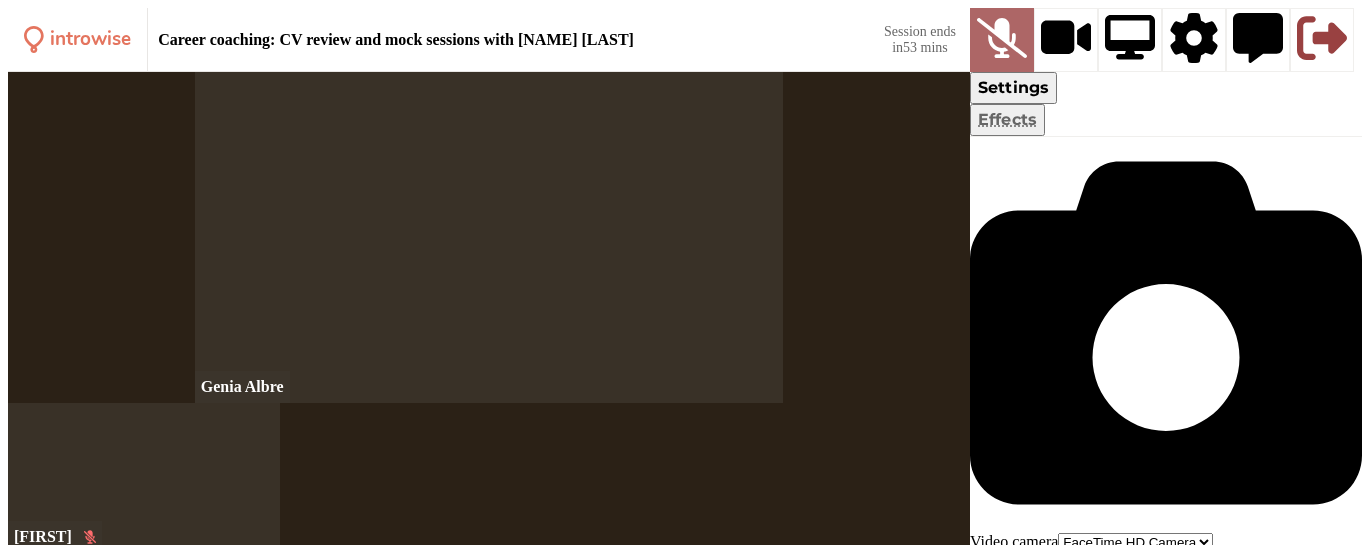click at bounding box center (1002, 38) 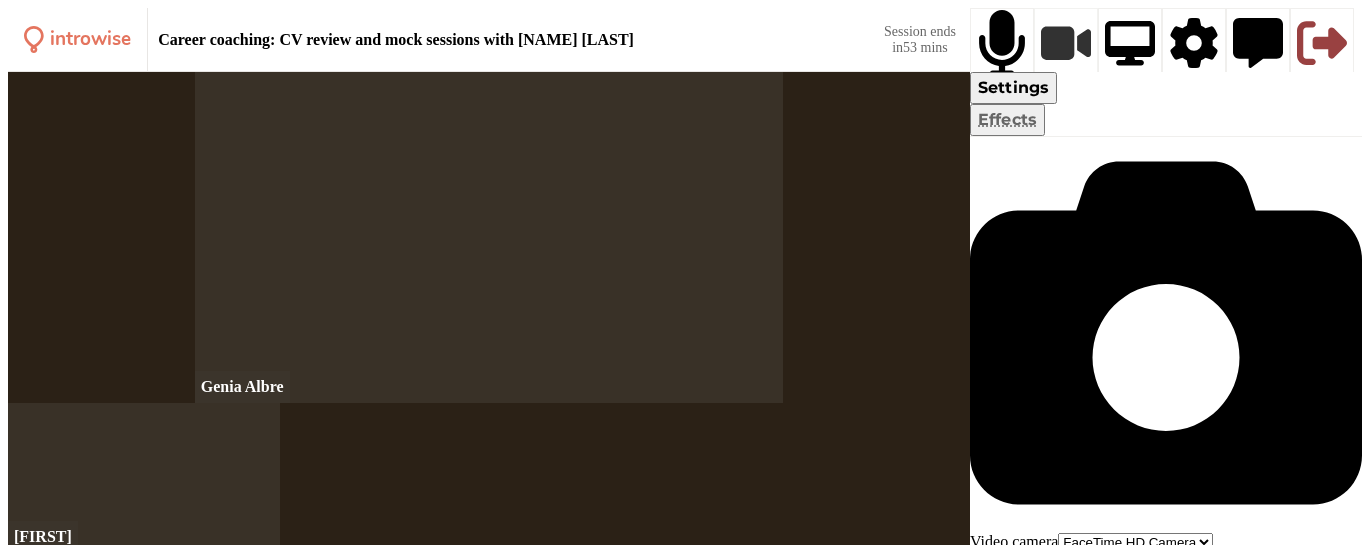 click at bounding box center [1066, 43] 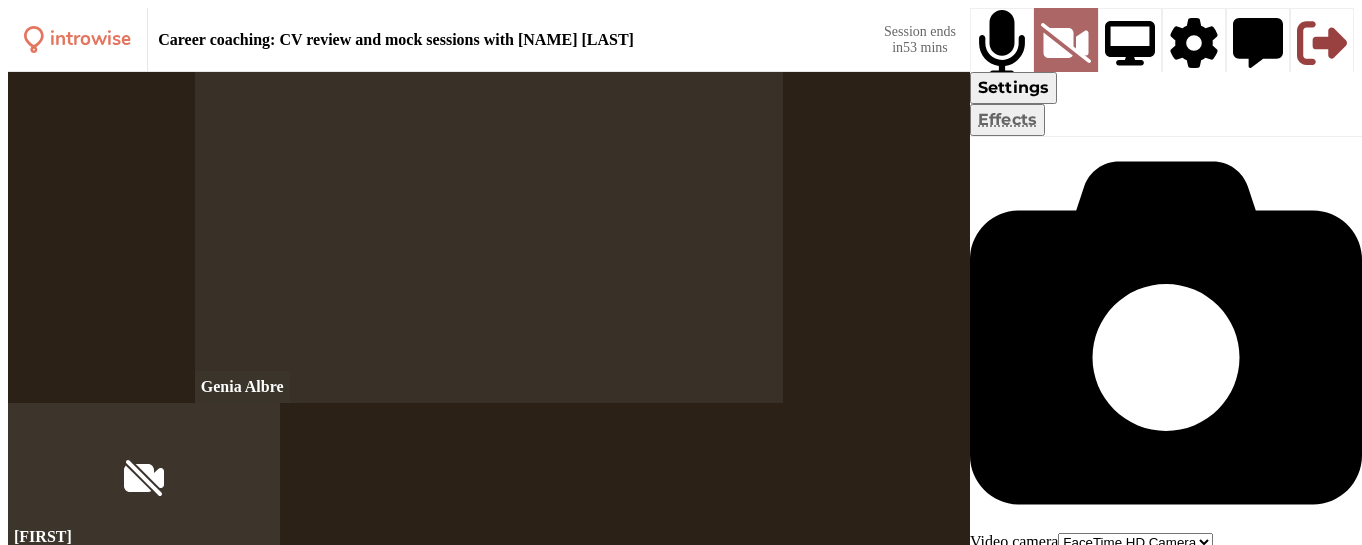 click at bounding box center (1066, 43) 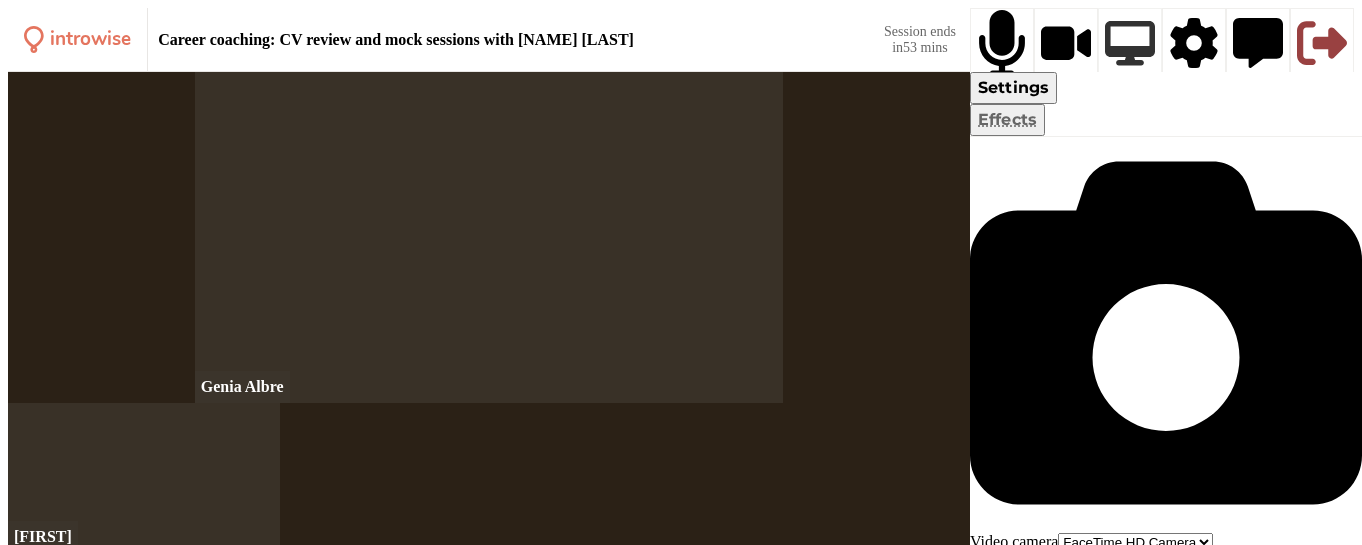 click at bounding box center (1130, 43) 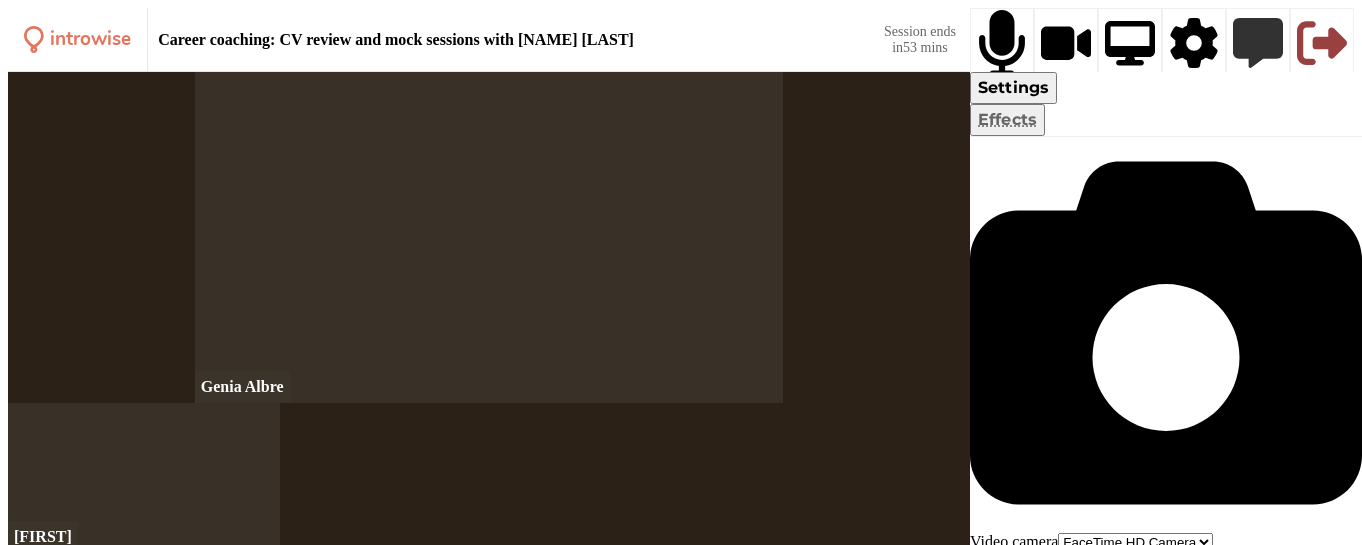 click at bounding box center [1258, 46] 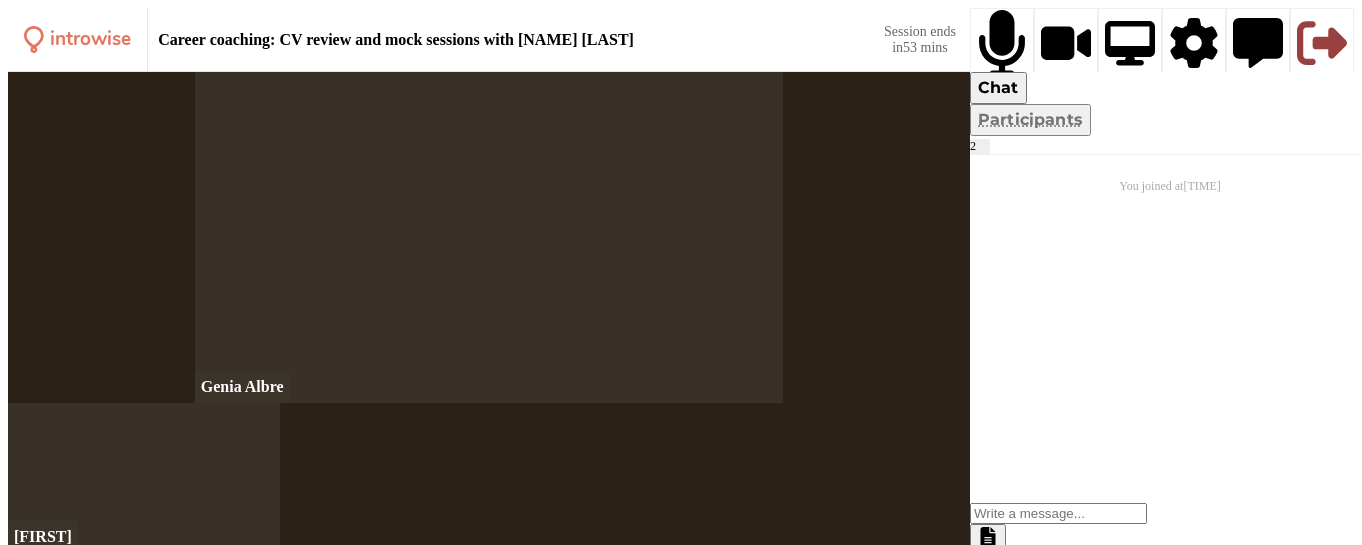 click on "Participants" at bounding box center (1030, 120) 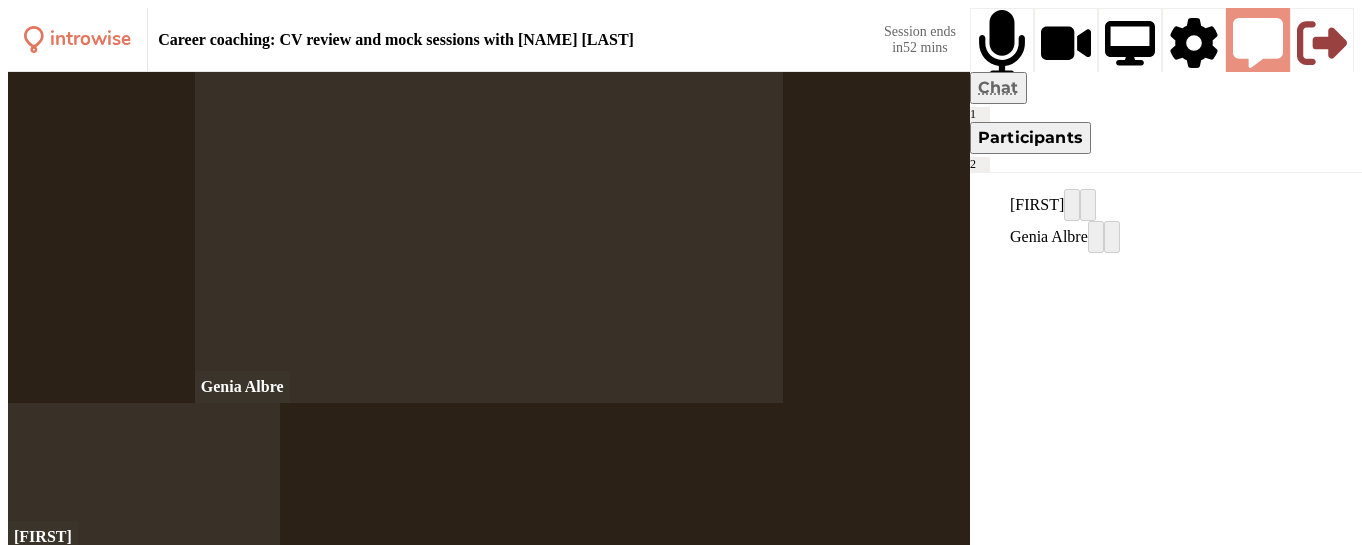 click at bounding box center (1258, 43) 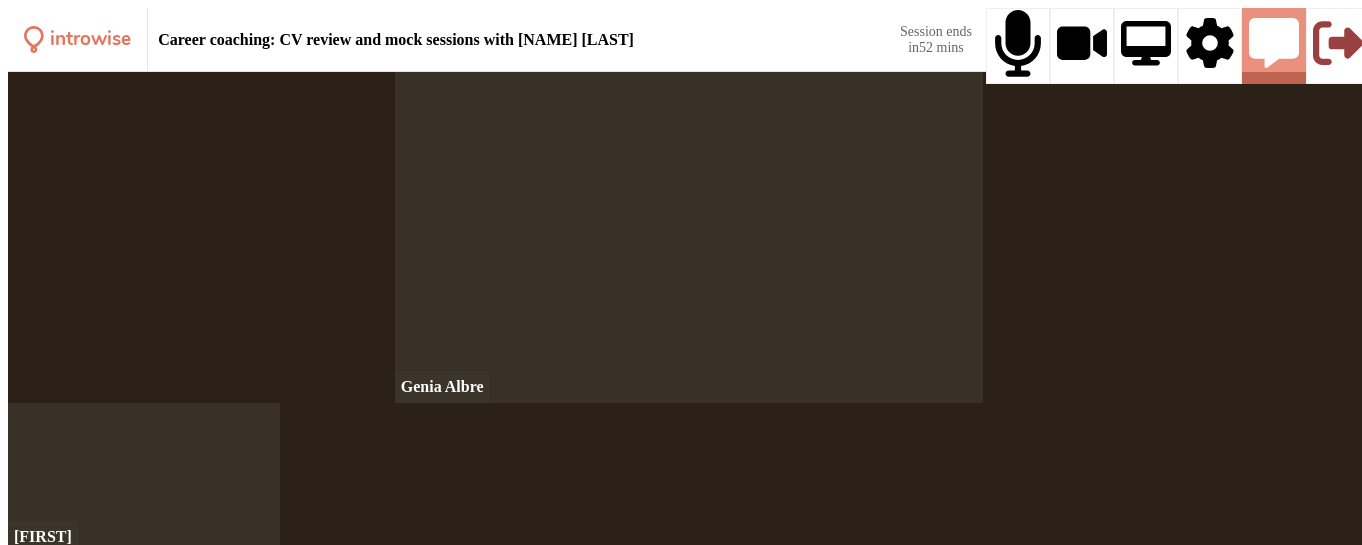 click at bounding box center [1274, 46] 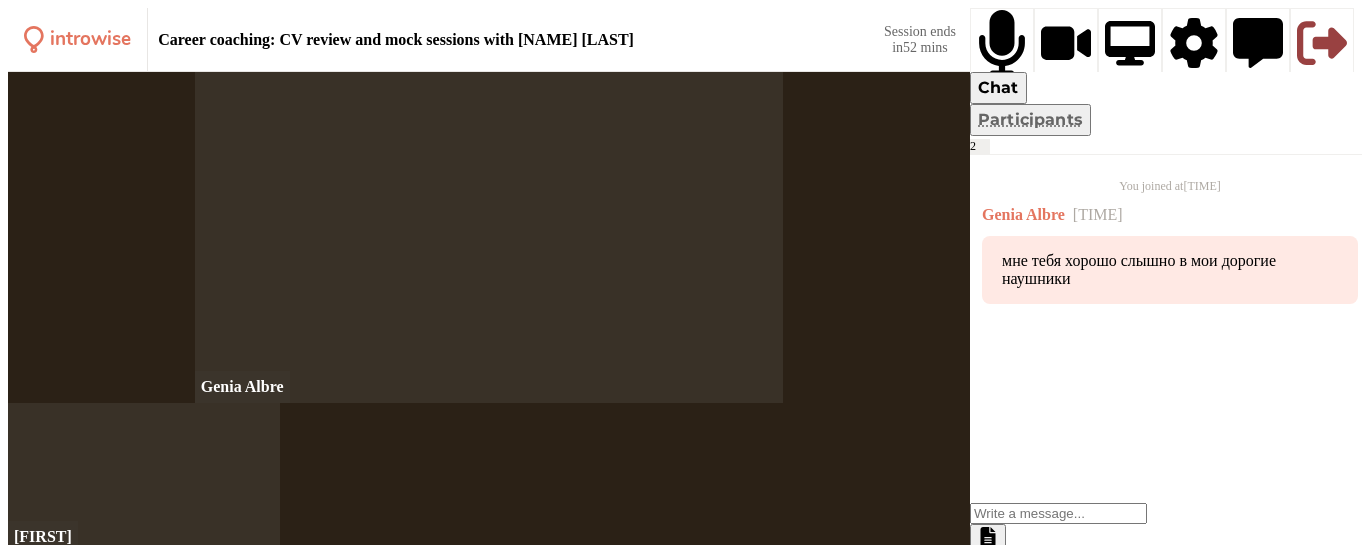 click at bounding box center [1058, 513] 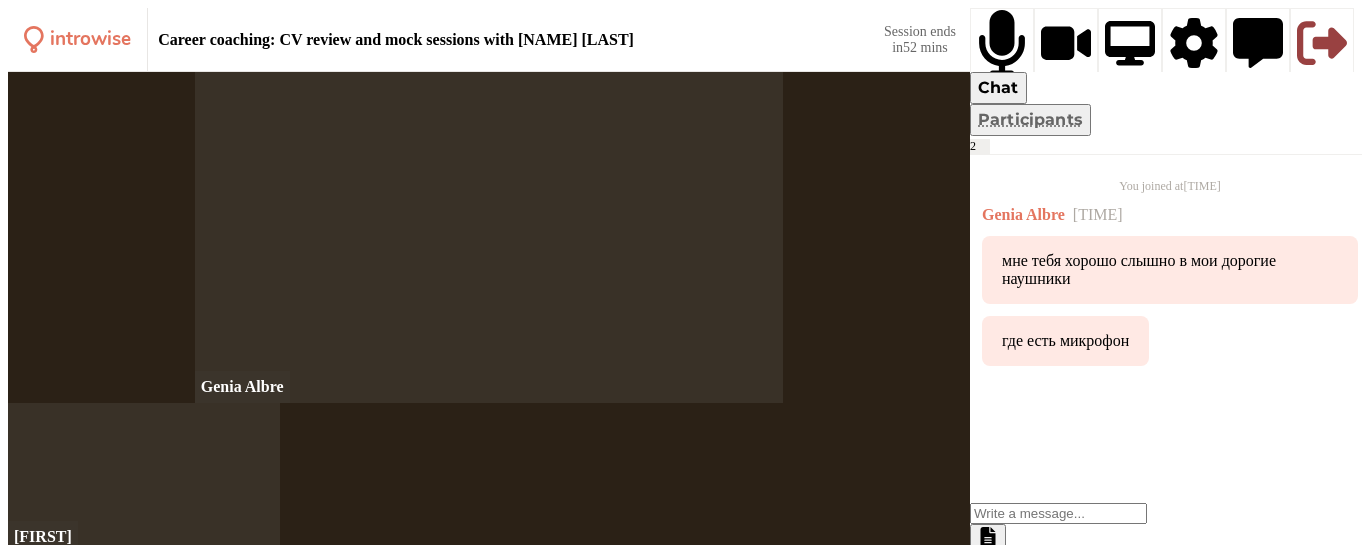 click at bounding box center (1058, 513) 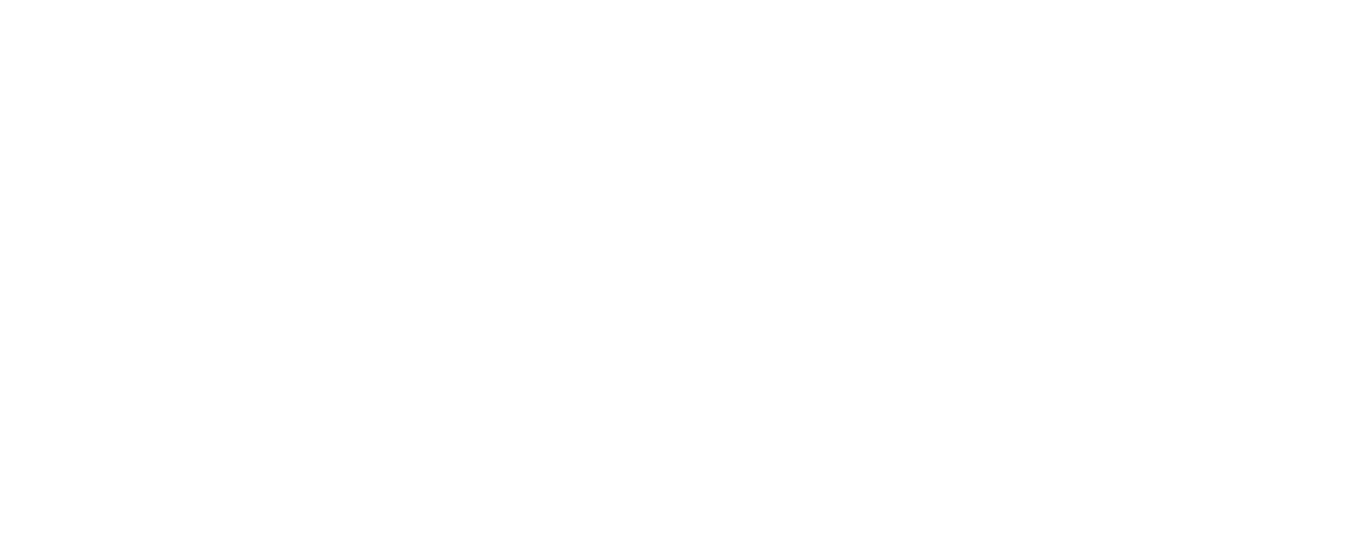 scroll, scrollTop: 0, scrollLeft: 0, axis: both 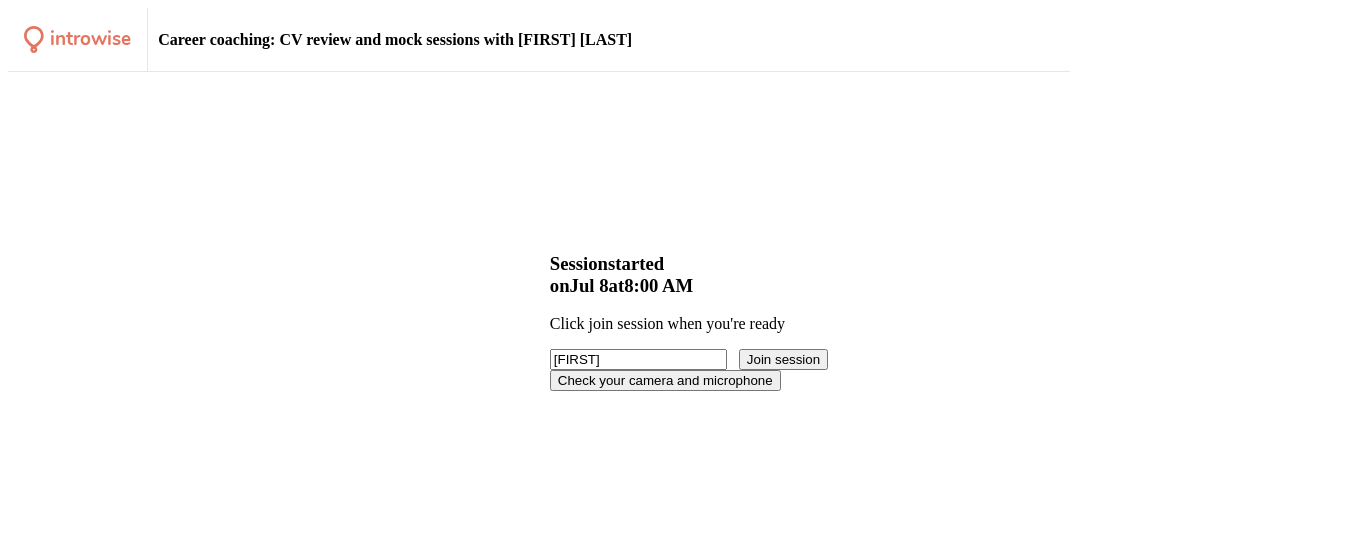 click on "Check your camera and microphone" at bounding box center (665, 380) 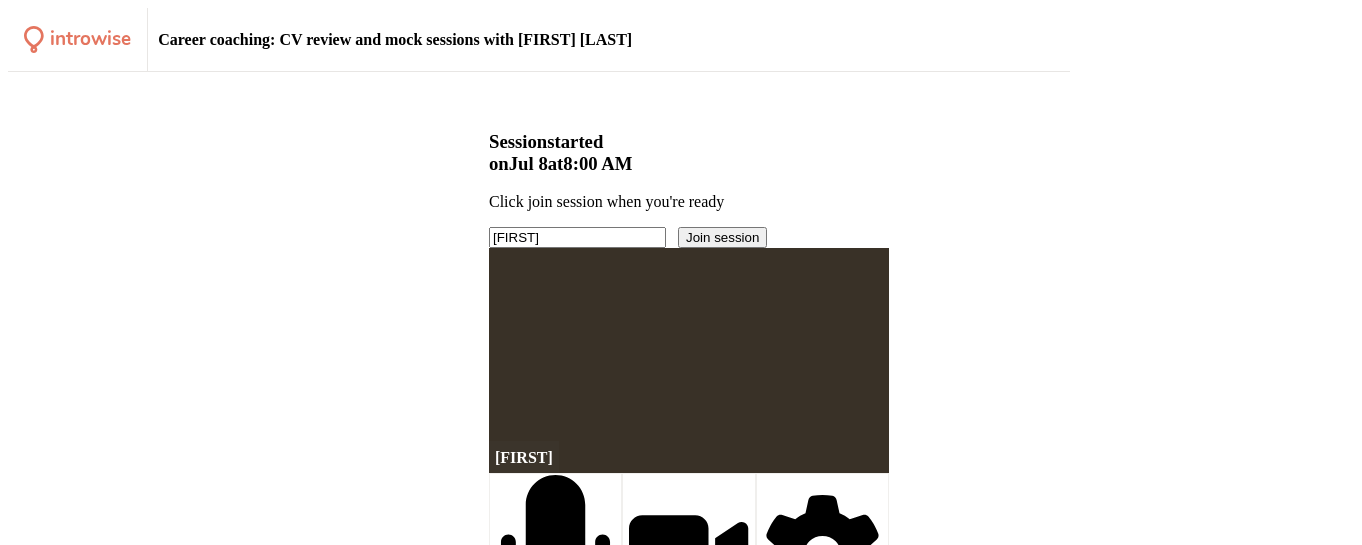 scroll, scrollTop: 80, scrollLeft: 0, axis: vertical 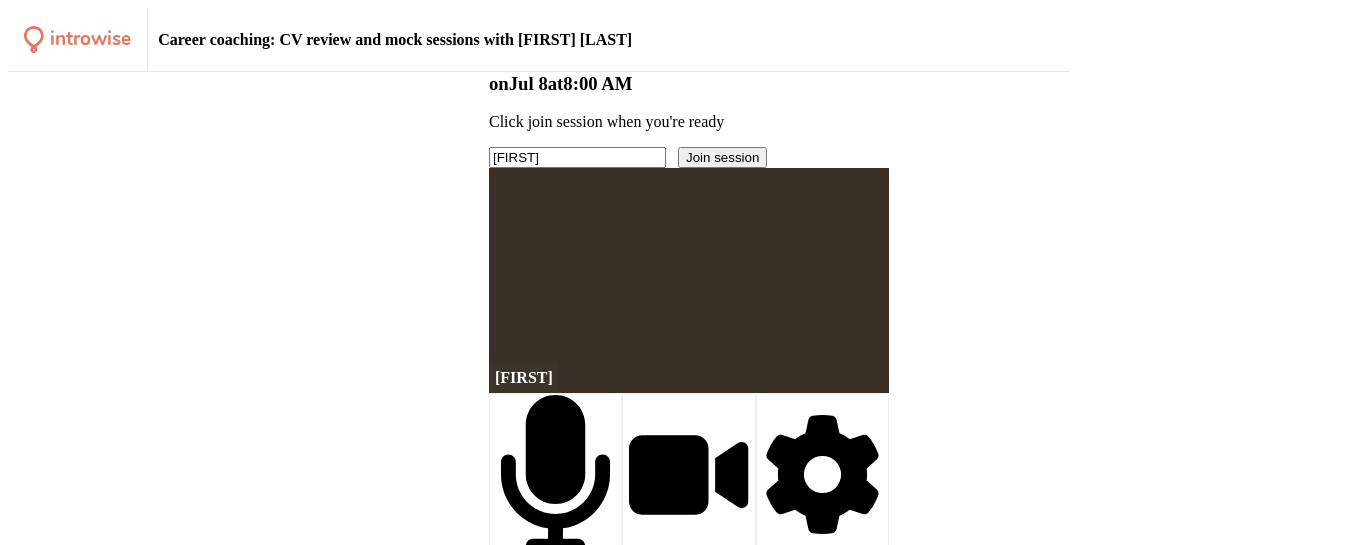 click on "Join session" at bounding box center (722, 157) 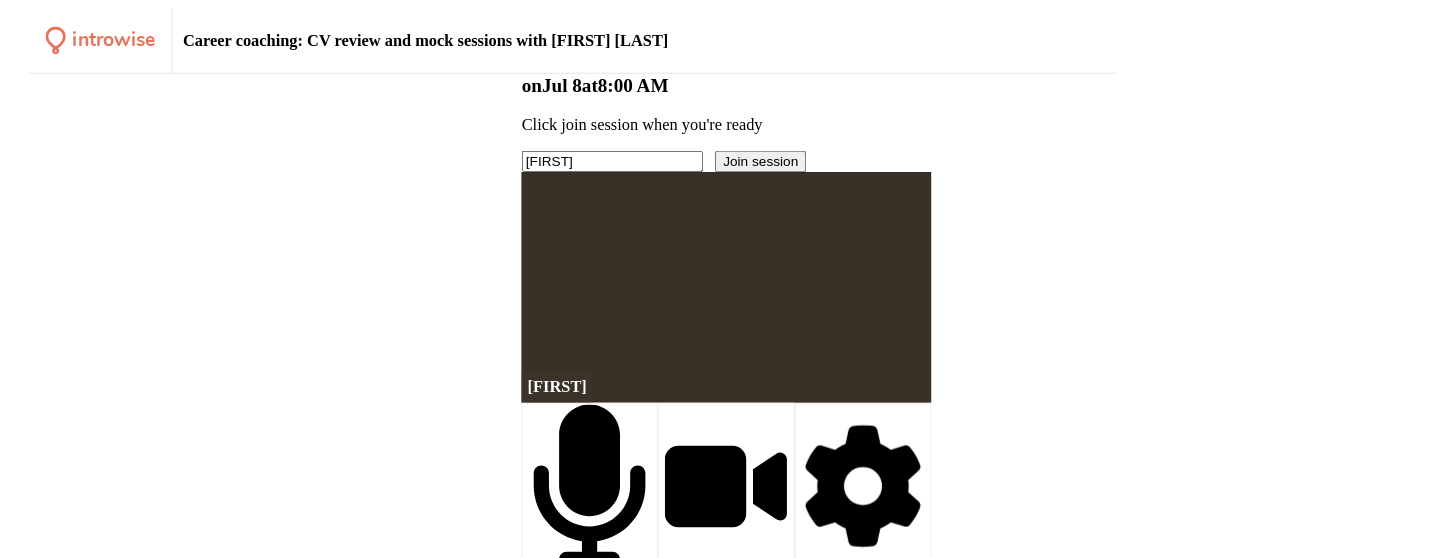scroll, scrollTop: 0, scrollLeft: 0, axis: both 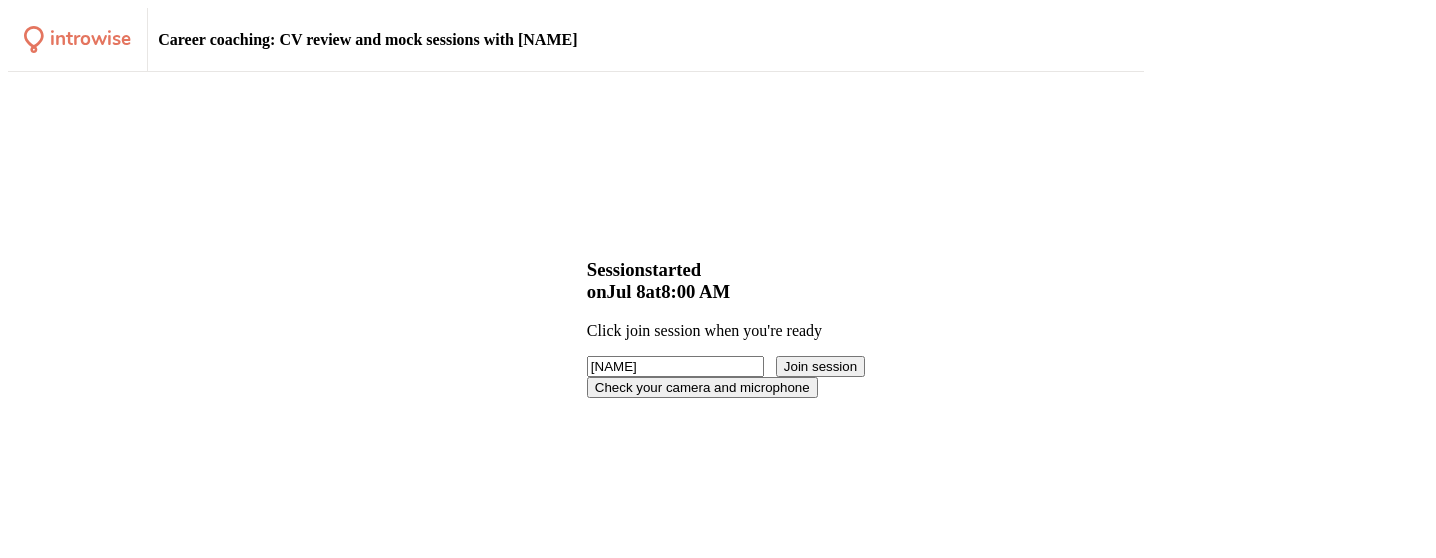 click on "Check your camera and microphone" at bounding box center [702, 387] 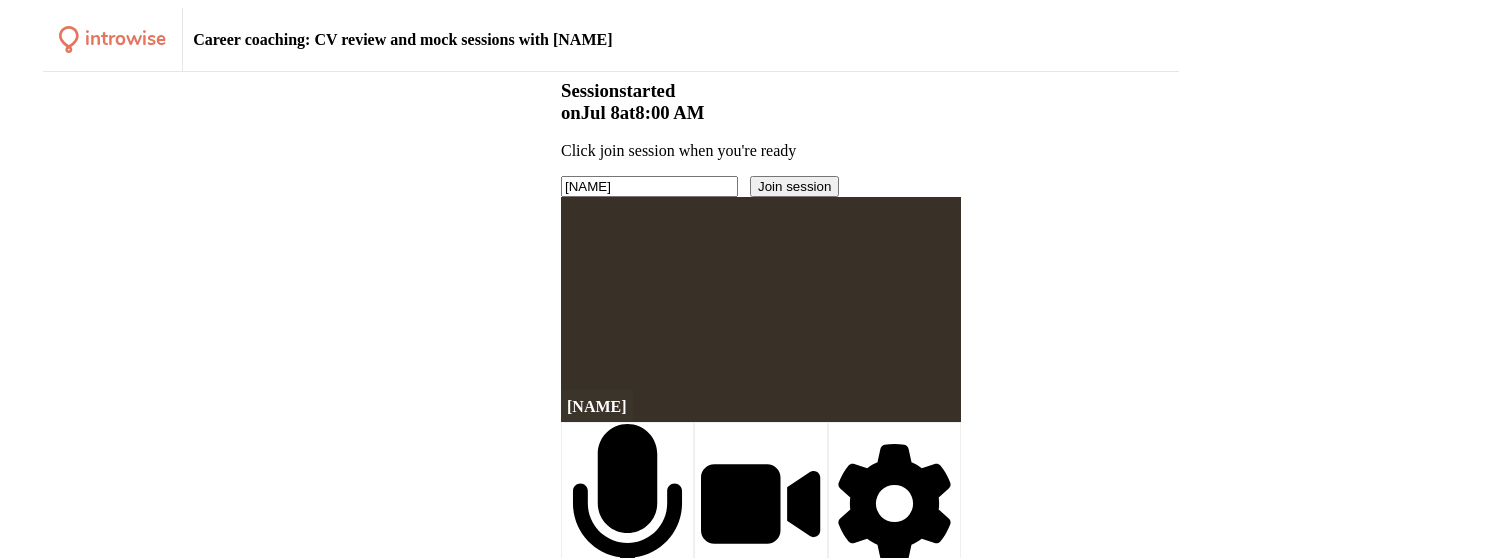 scroll, scrollTop: 67, scrollLeft: 0, axis: vertical 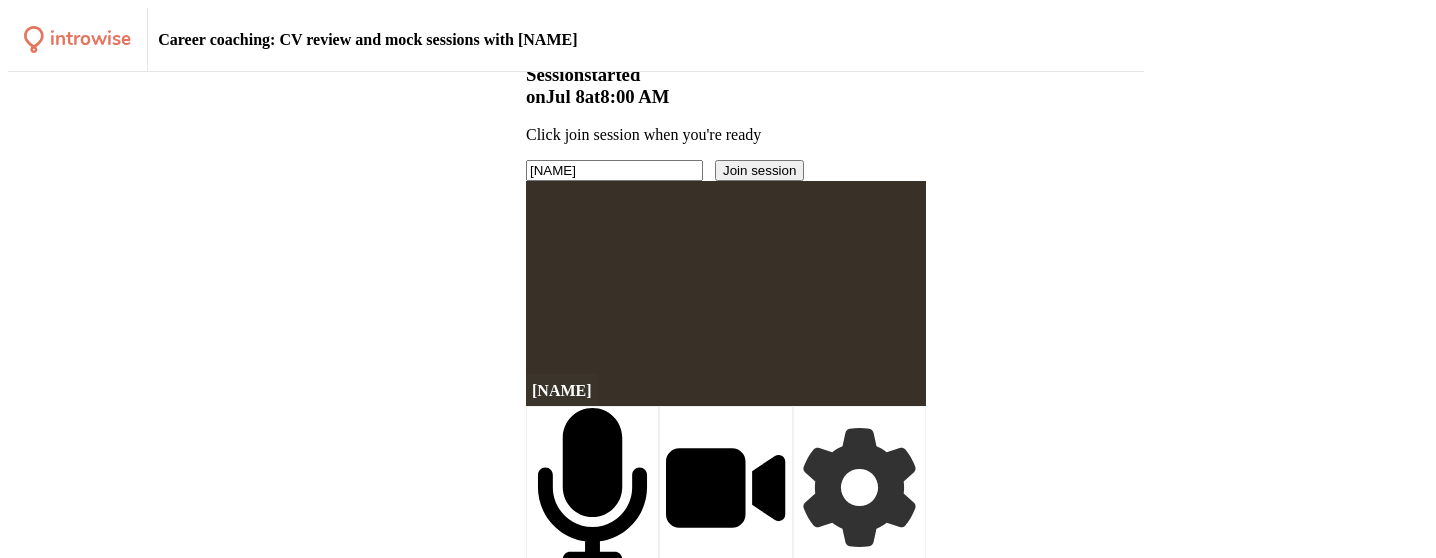 click at bounding box center [859, 490] 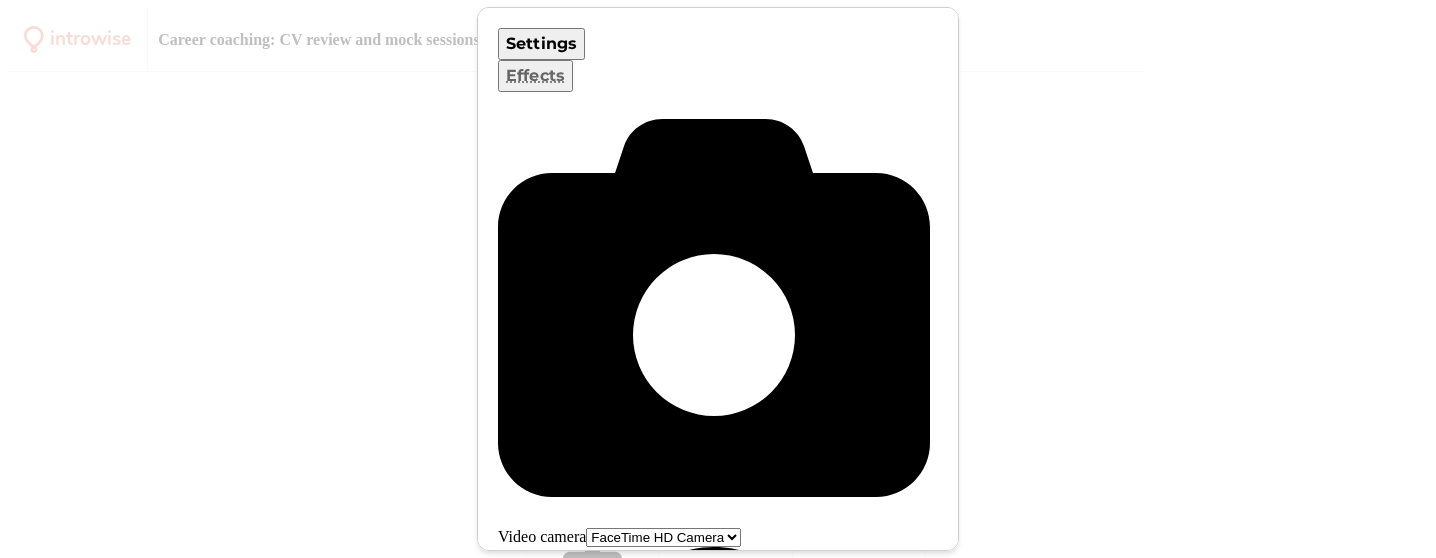 click on "Default - Internal Microphone (Built-in) Internal Microphone (Built-in)" at bounding box center (663, 537) 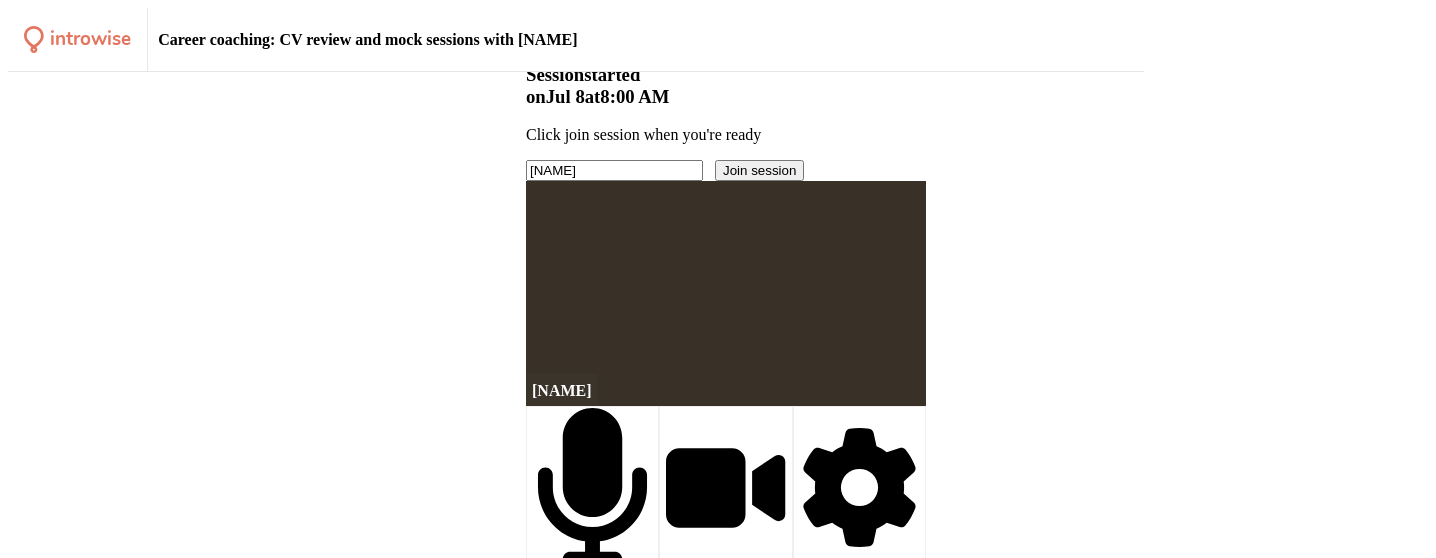click on "Session  started on  Jul 8  at  8:00 AM Click join session when you're ready Antonina Join session Antonina" at bounding box center (726, 319) 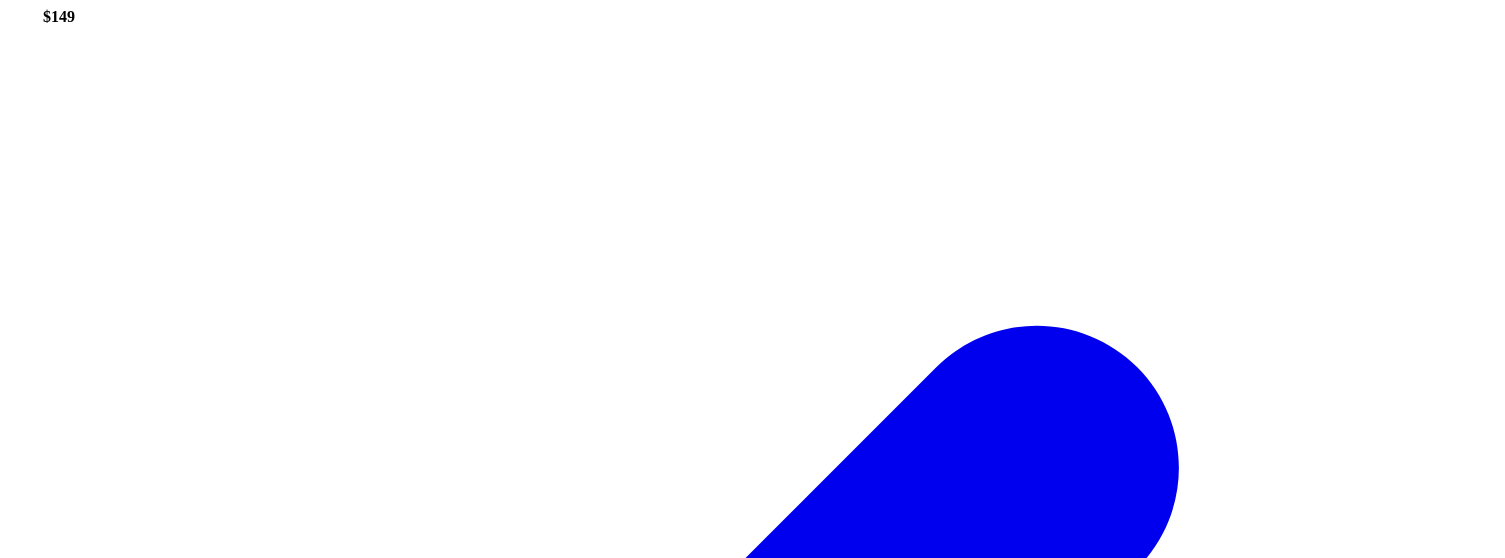 scroll, scrollTop: 212, scrollLeft: 0, axis: vertical 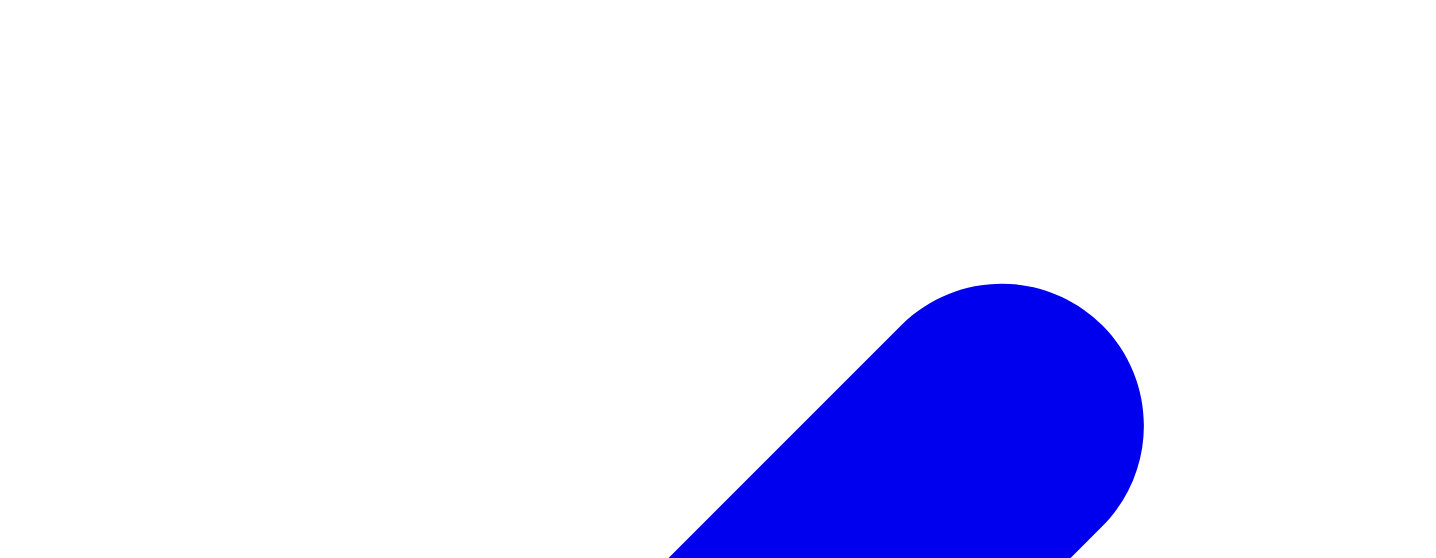 click on "Career coaching: CV review and mock sessions with  [FIRST] [LAST] 8:00 AM – 9:00 AM [DAY], [MONTH] [DATE] [TIMEZONE] [PRICE] Back Session is booked! We ' ve sent you a confirmation email to support@example.com  with a link to join and a calendar invite. Your session will happen at this link: introwise.com/s/WC8Ux7RmSaW15BV7GuJU" at bounding box center (718, 1260) 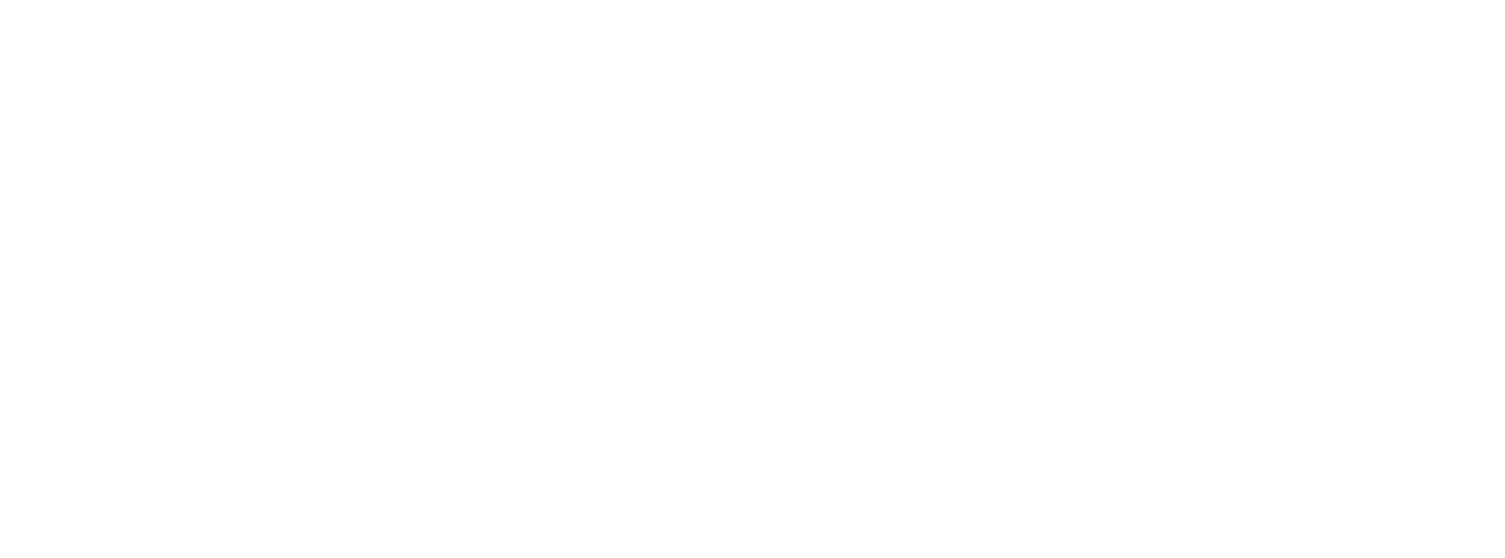 scroll, scrollTop: 0, scrollLeft: 0, axis: both 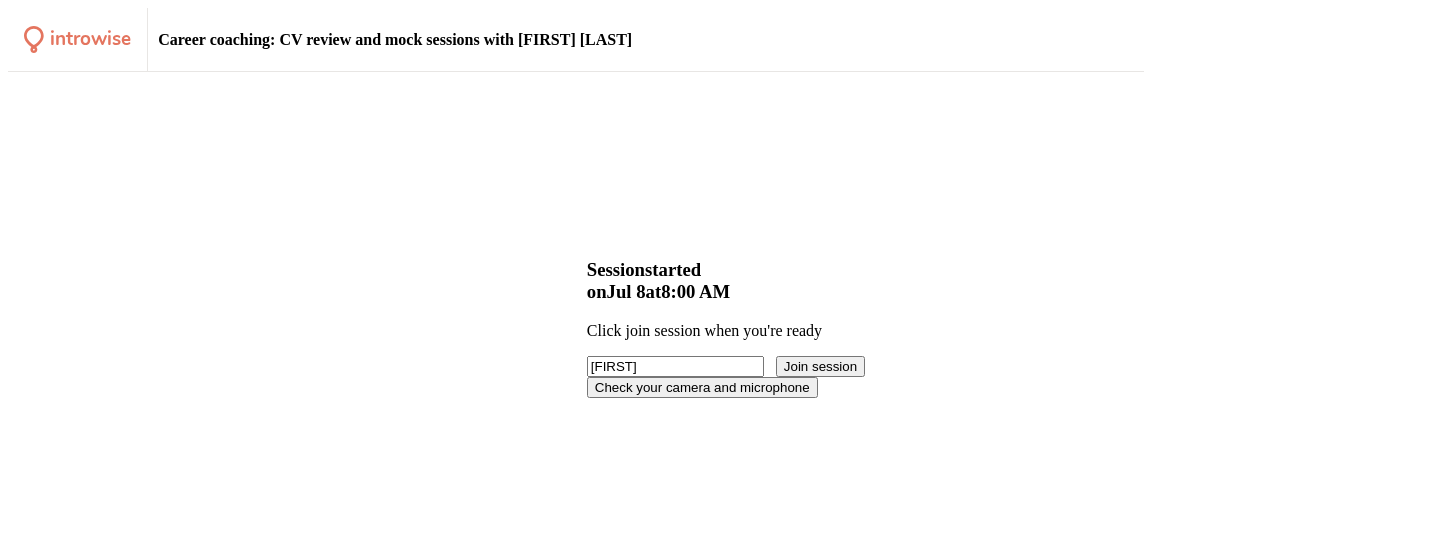 click on "Join session" at bounding box center [820, 366] 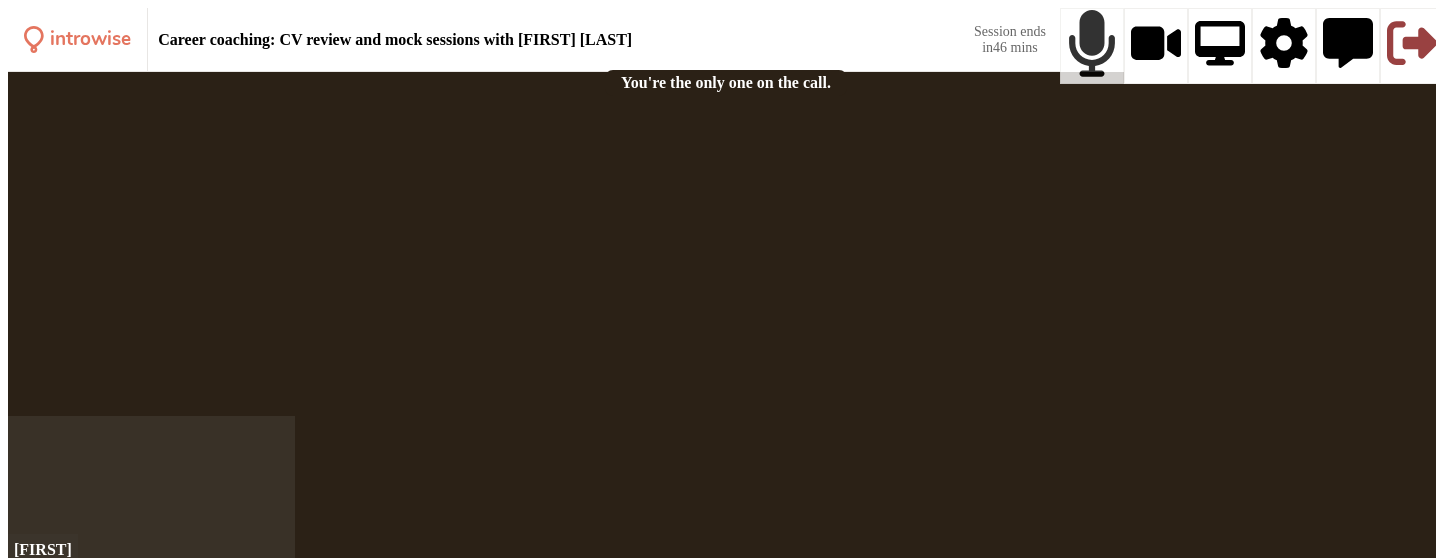 click at bounding box center (1092, 46) 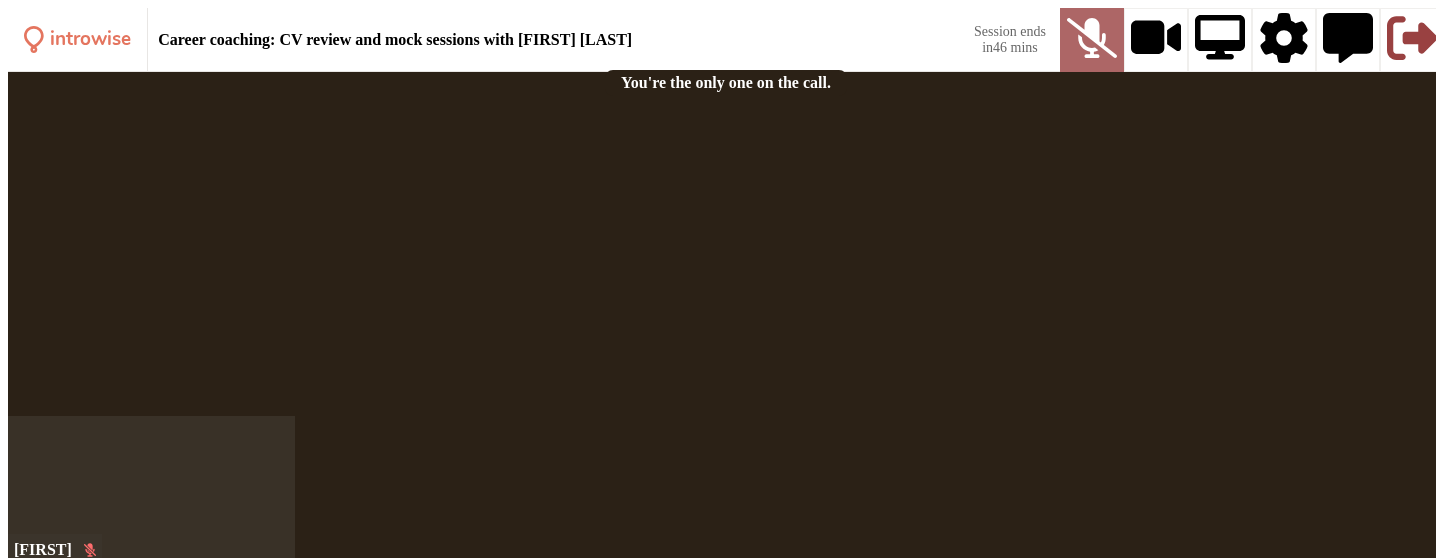 click at bounding box center (1092, 38) 